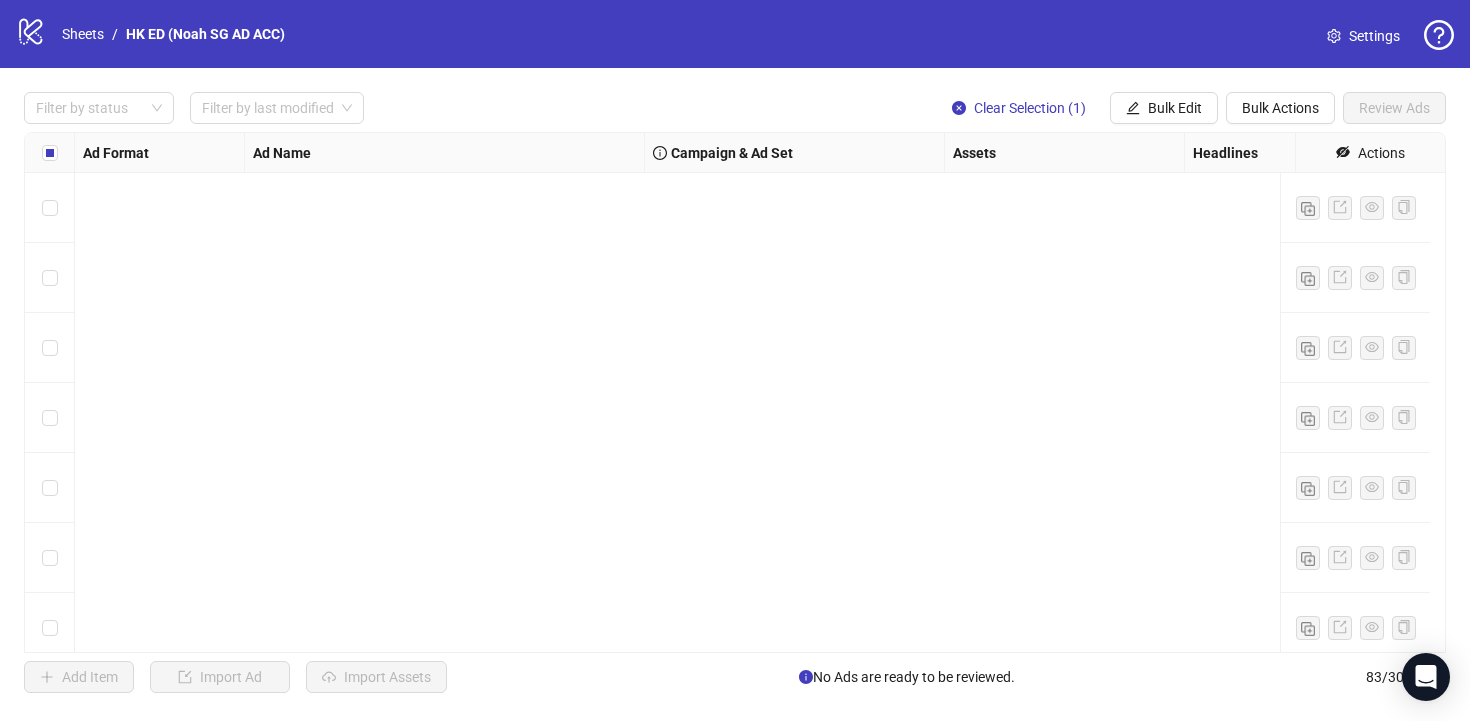 scroll, scrollTop: 0, scrollLeft: 0, axis: both 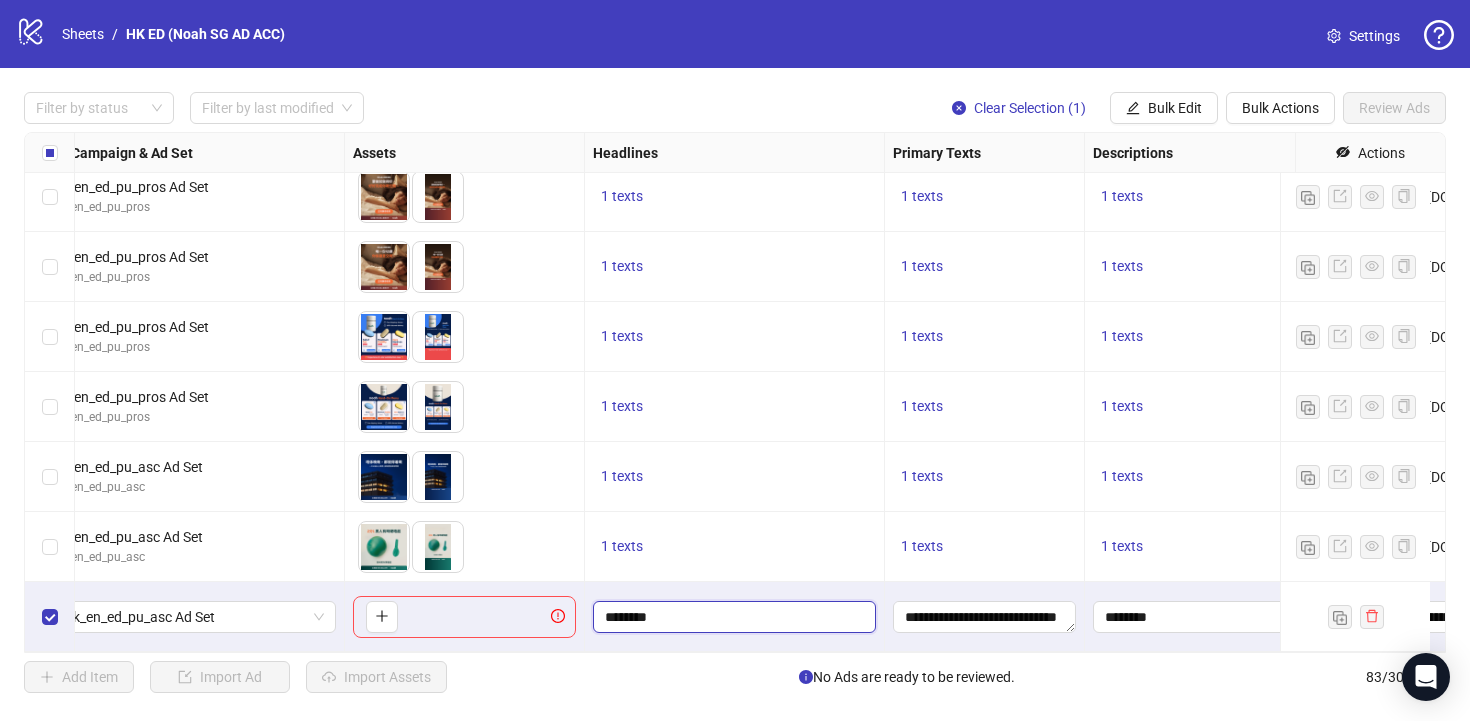 click on "********" at bounding box center (732, 617) 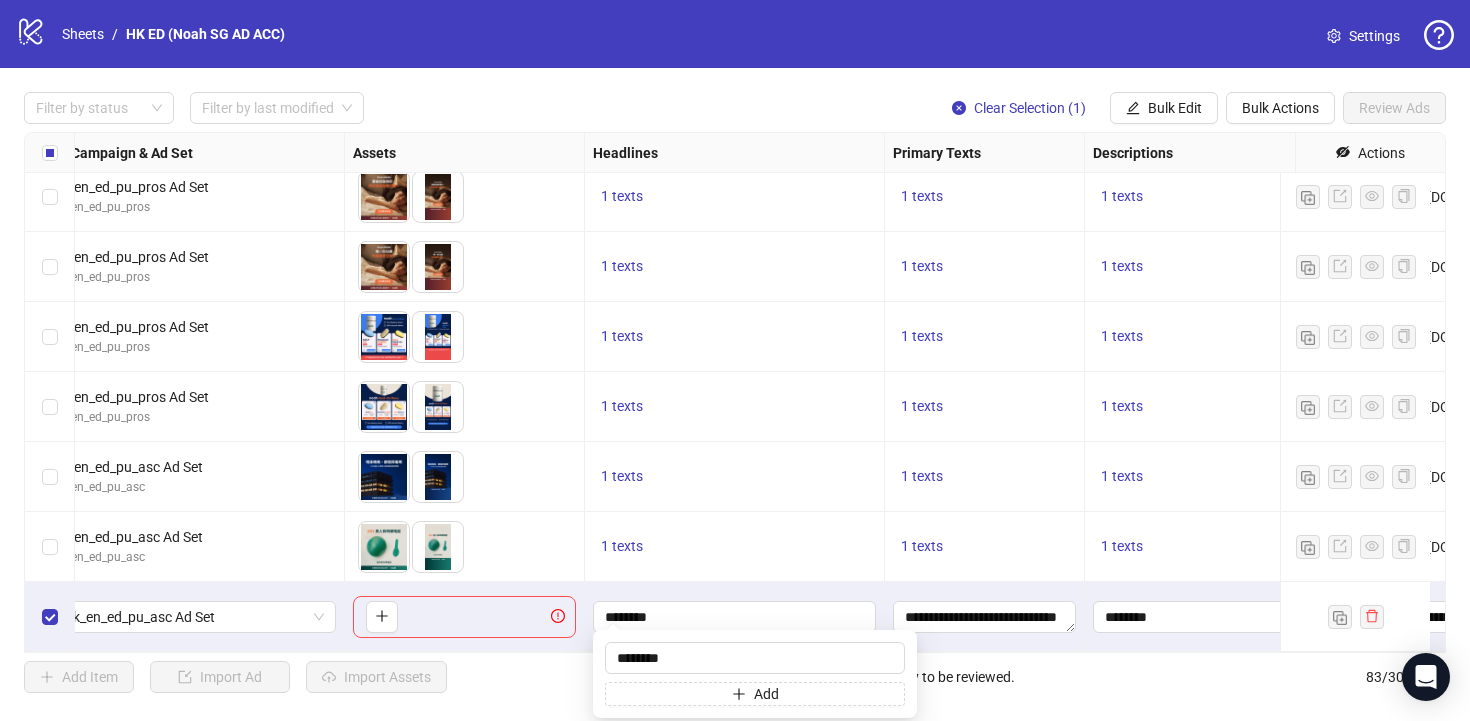 click on "1 texts" at bounding box center (735, 547) 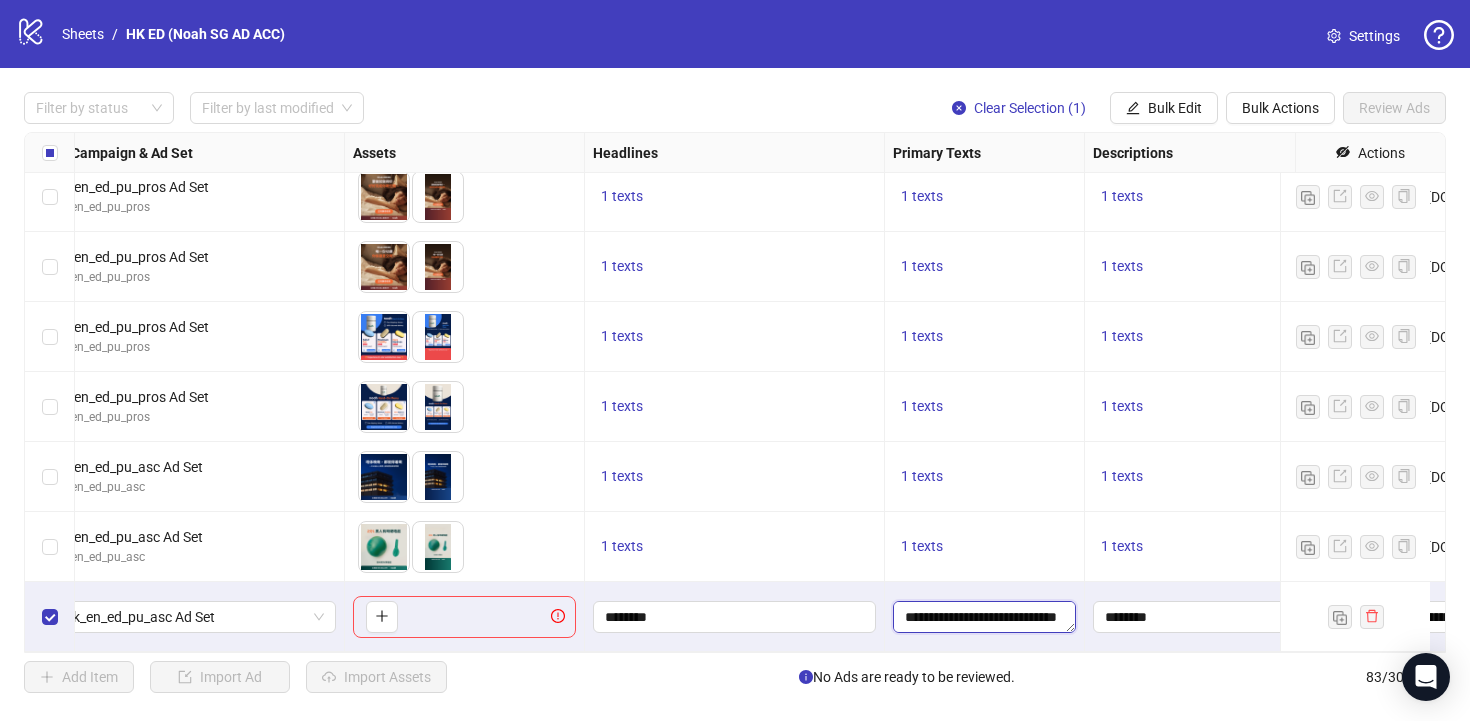 click on "**********" at bounding box center [984, 617] 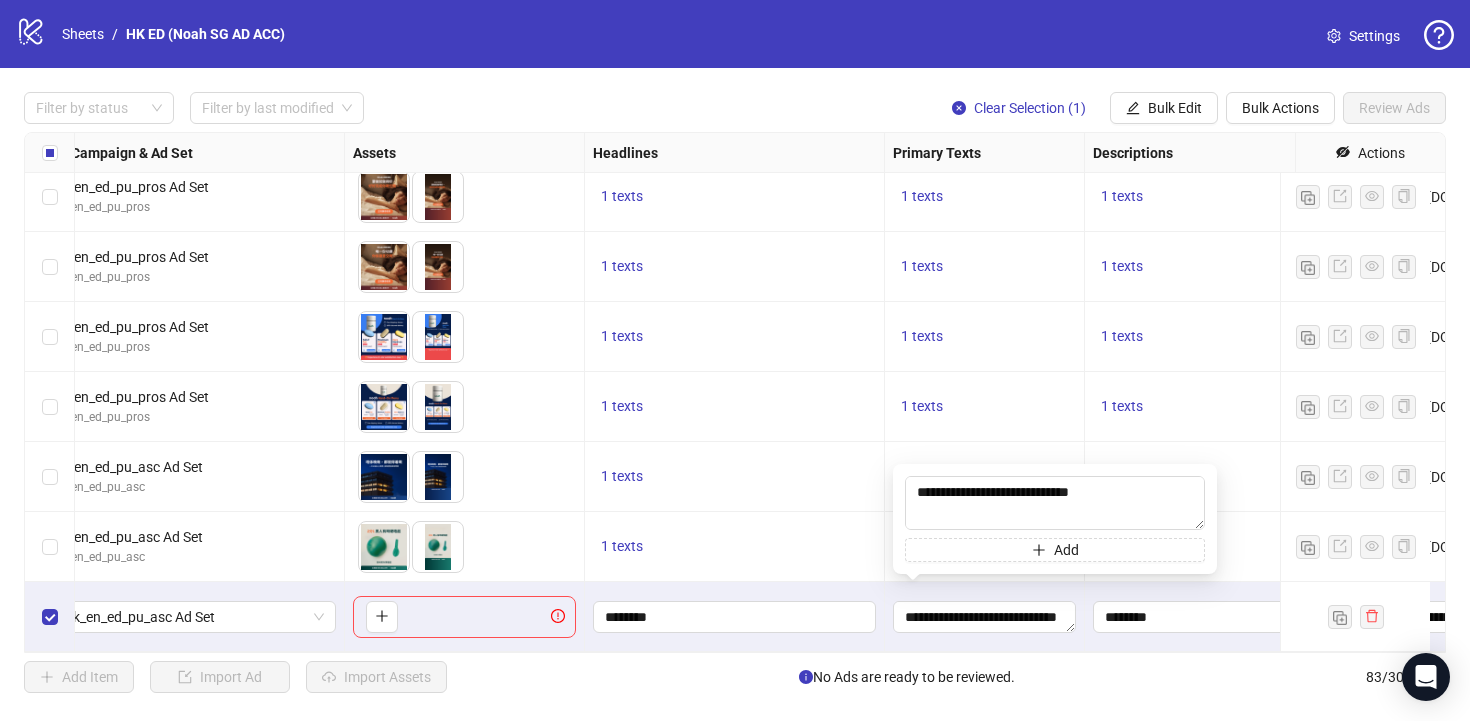 scroll, scrollTop: 132, scrollLeft: 0, axis: vertical 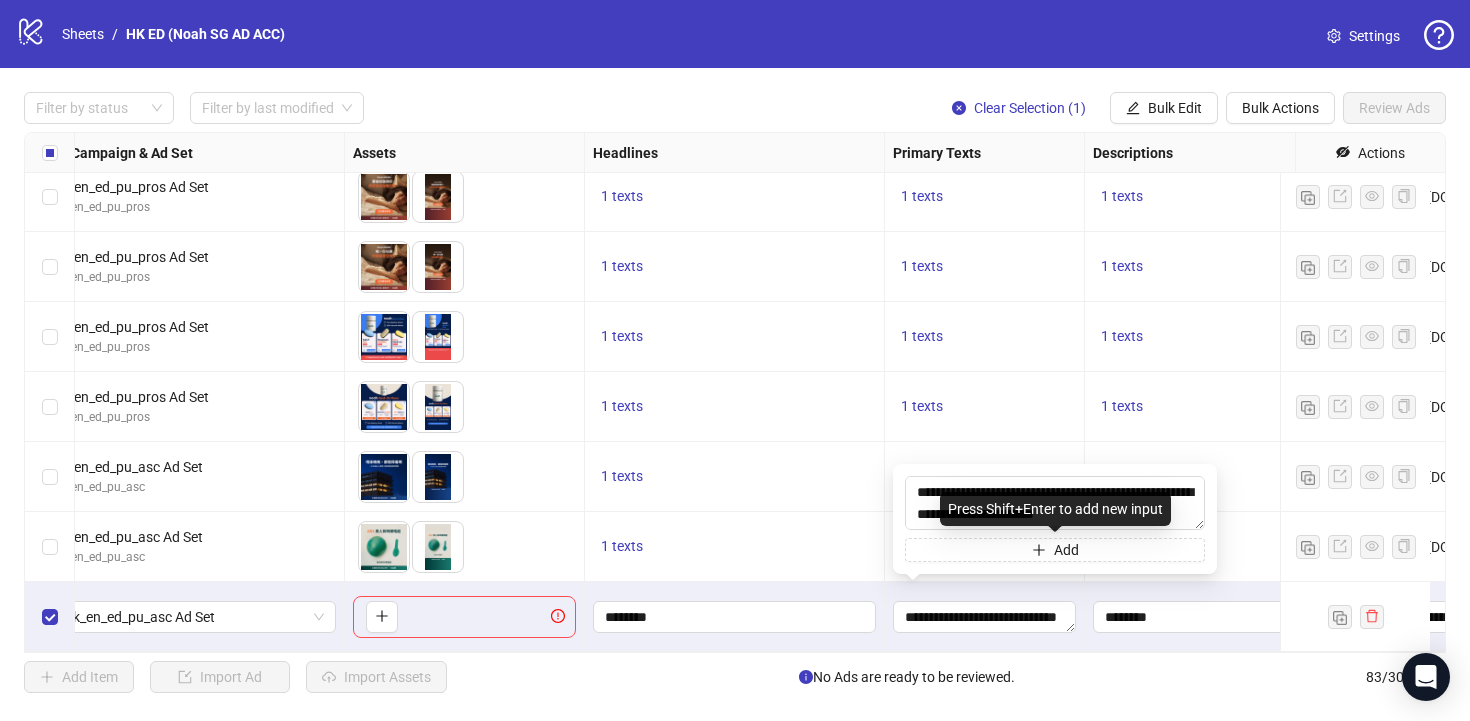 drag, startPoint x: 918, startPoint y: 489, endPoint x: 1027, endPoint y: 578, distance: 140.71957 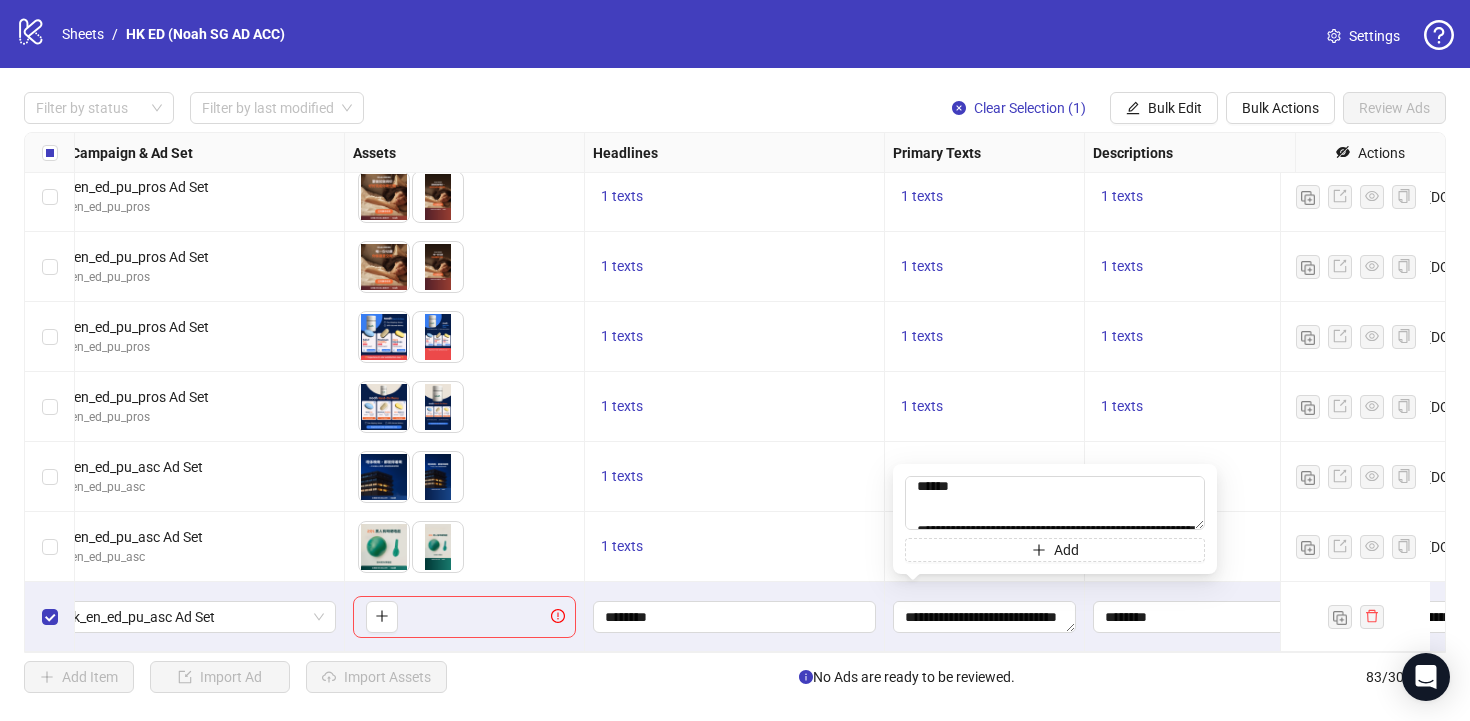 scroll, scrollTop: 0, scrollLeft: 0, axis: both 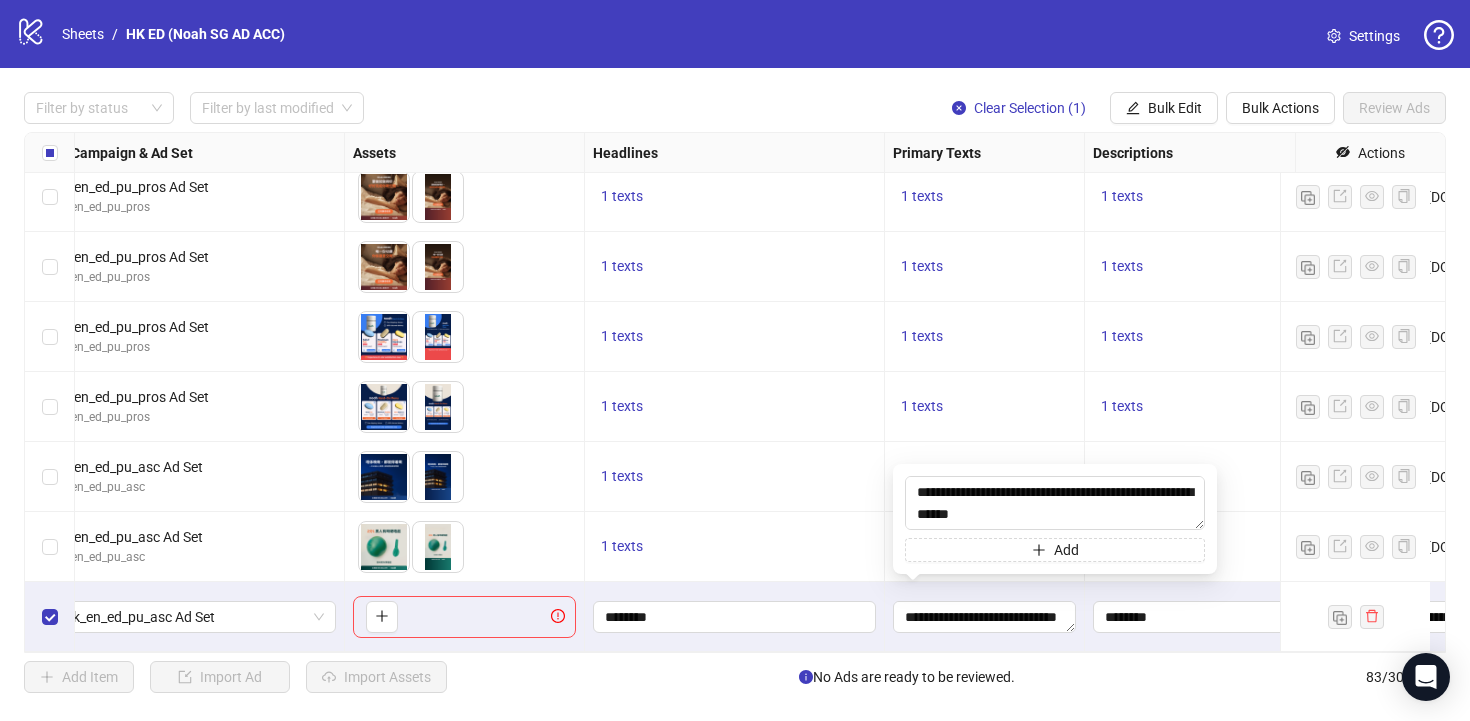 type on "**********" 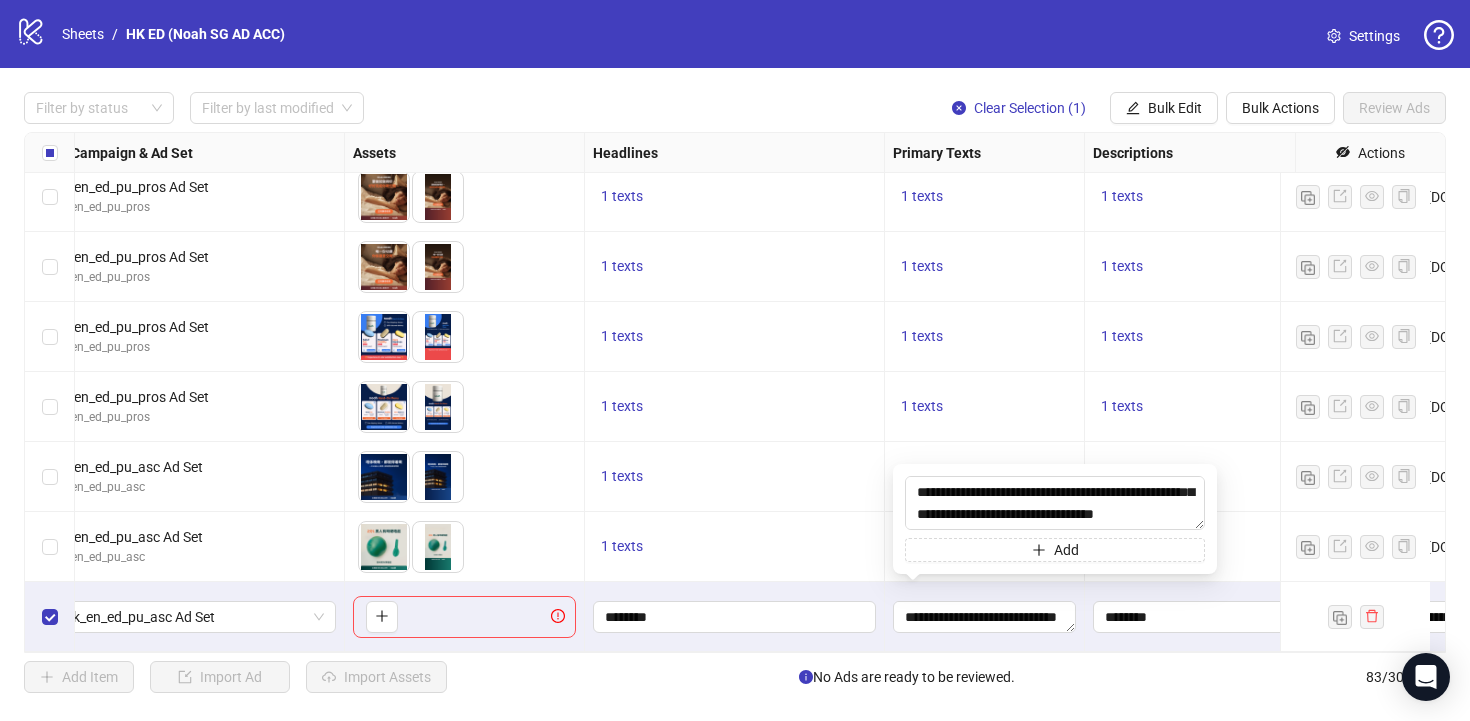 scroll, scrollTop: 176, scrollLeft: 0, axis: vertical 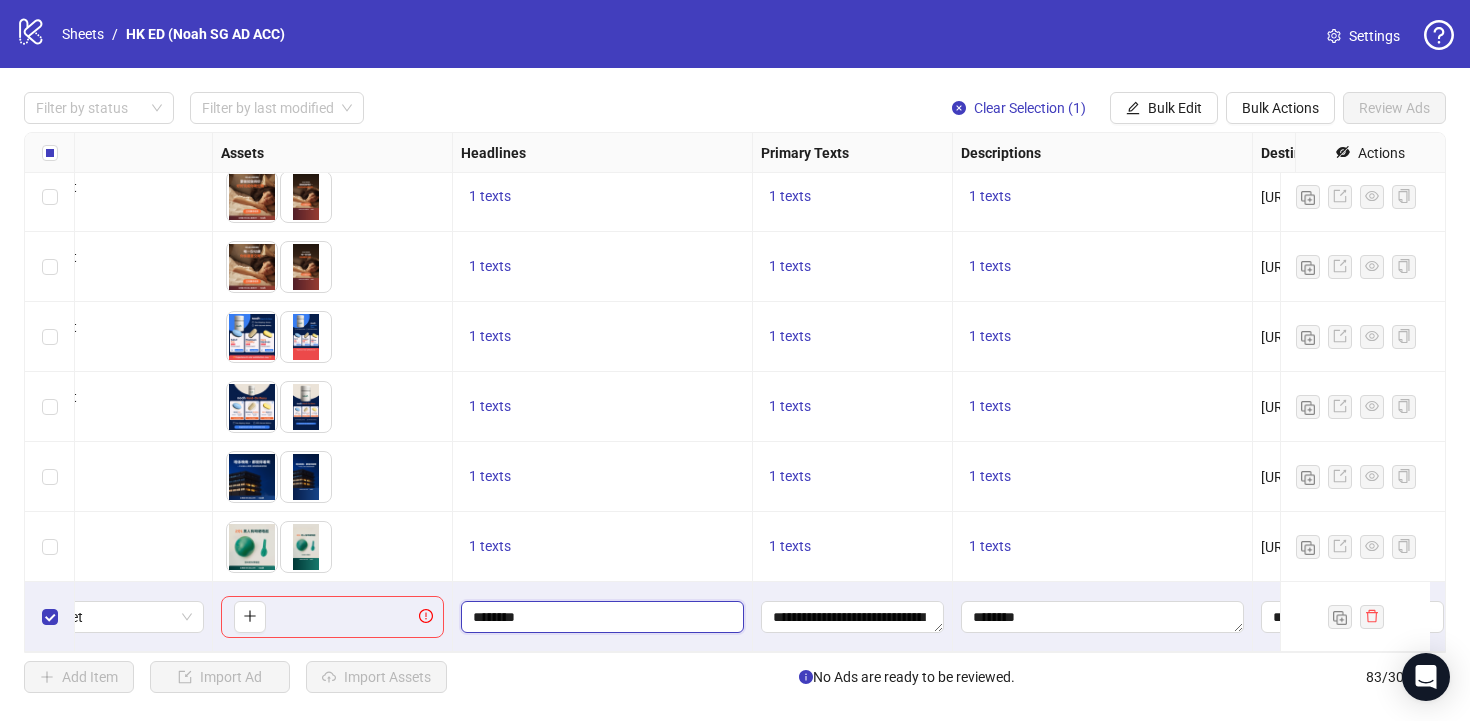 click on "********" at bounding box center [600, 617] 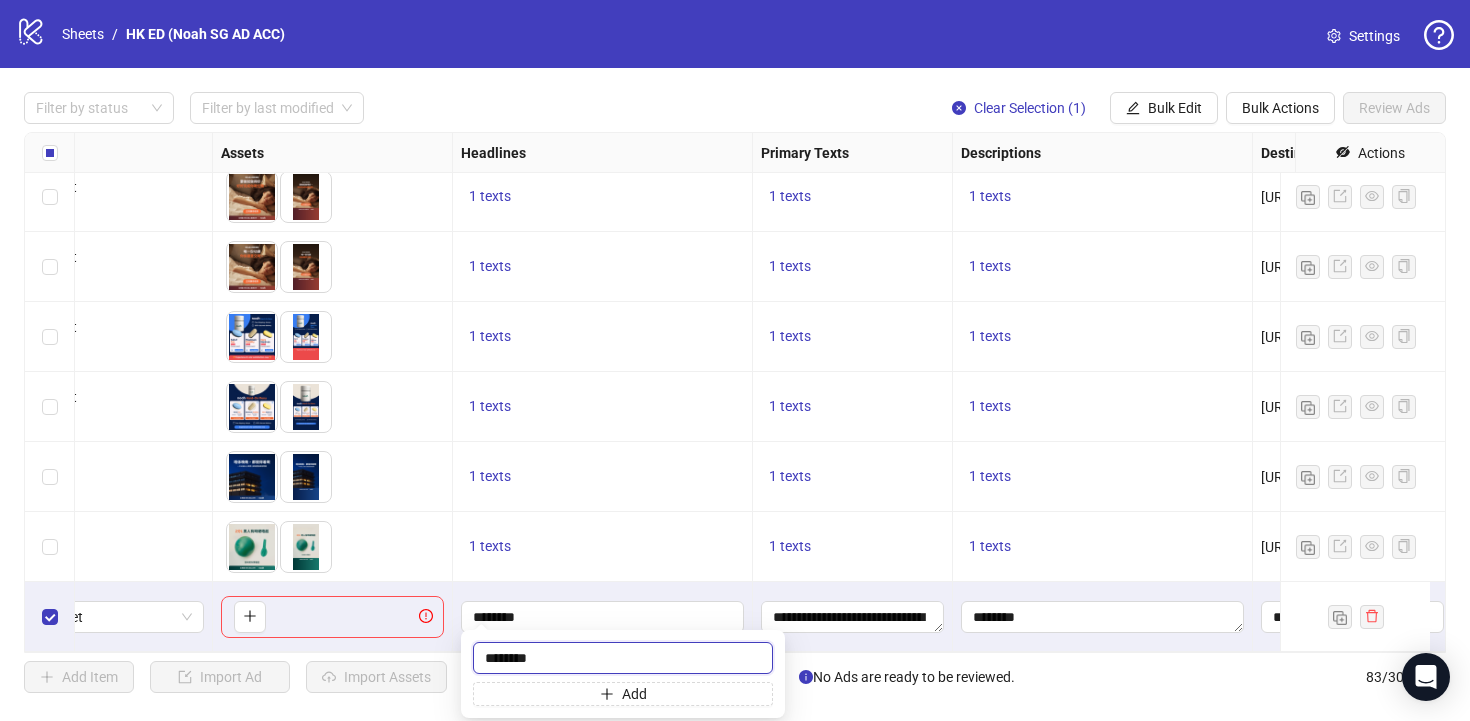 click on "********" at bounding box center [623, 658] 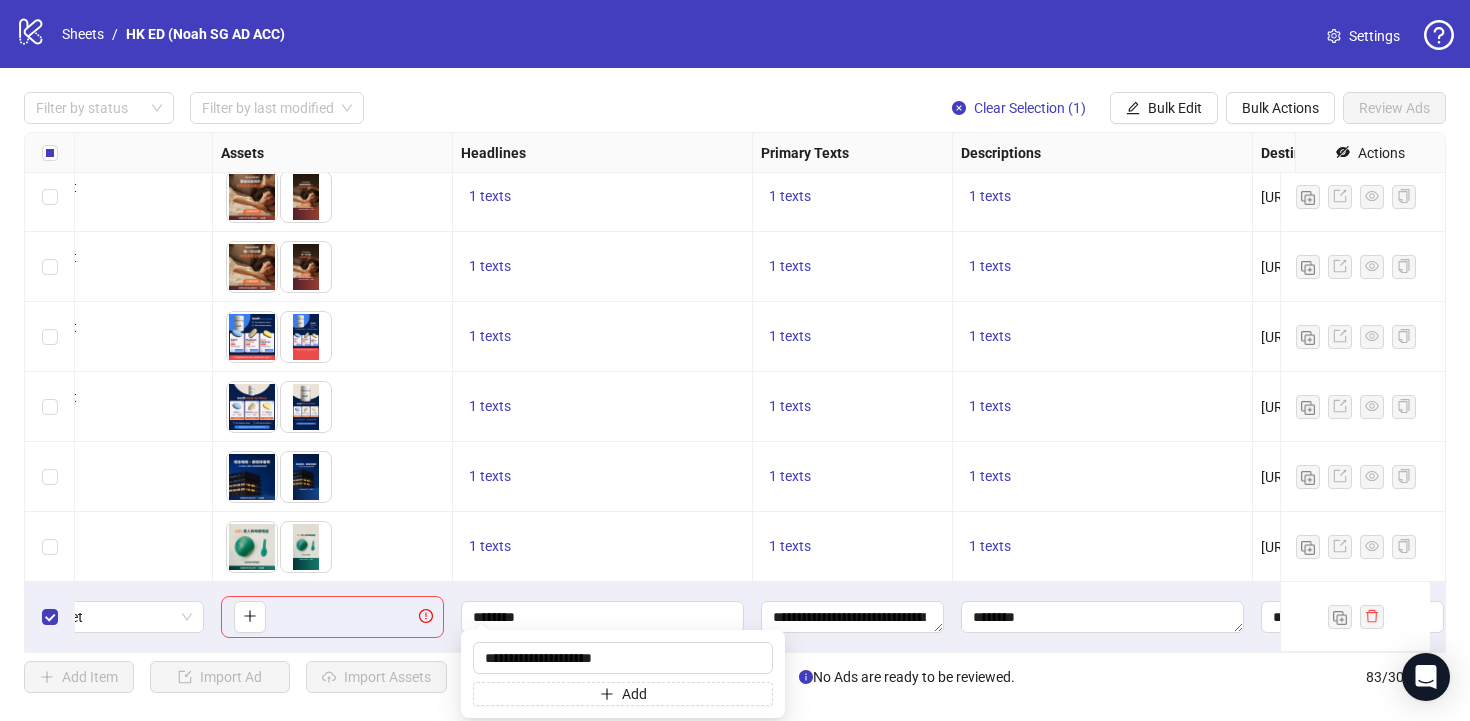 click on "********" at bounding box center [603, 617] 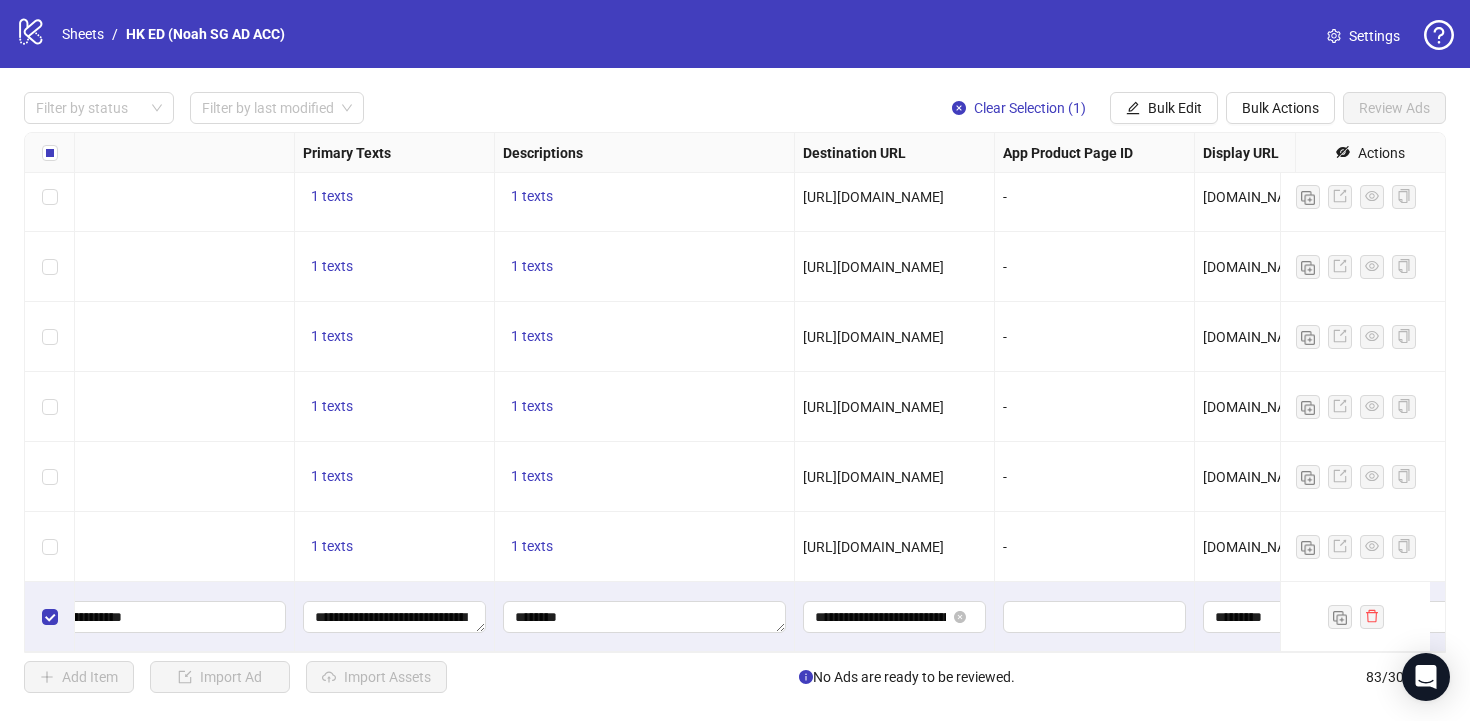 scroll, scrollTop: 5346, scrollLeft: 1256, axis: both 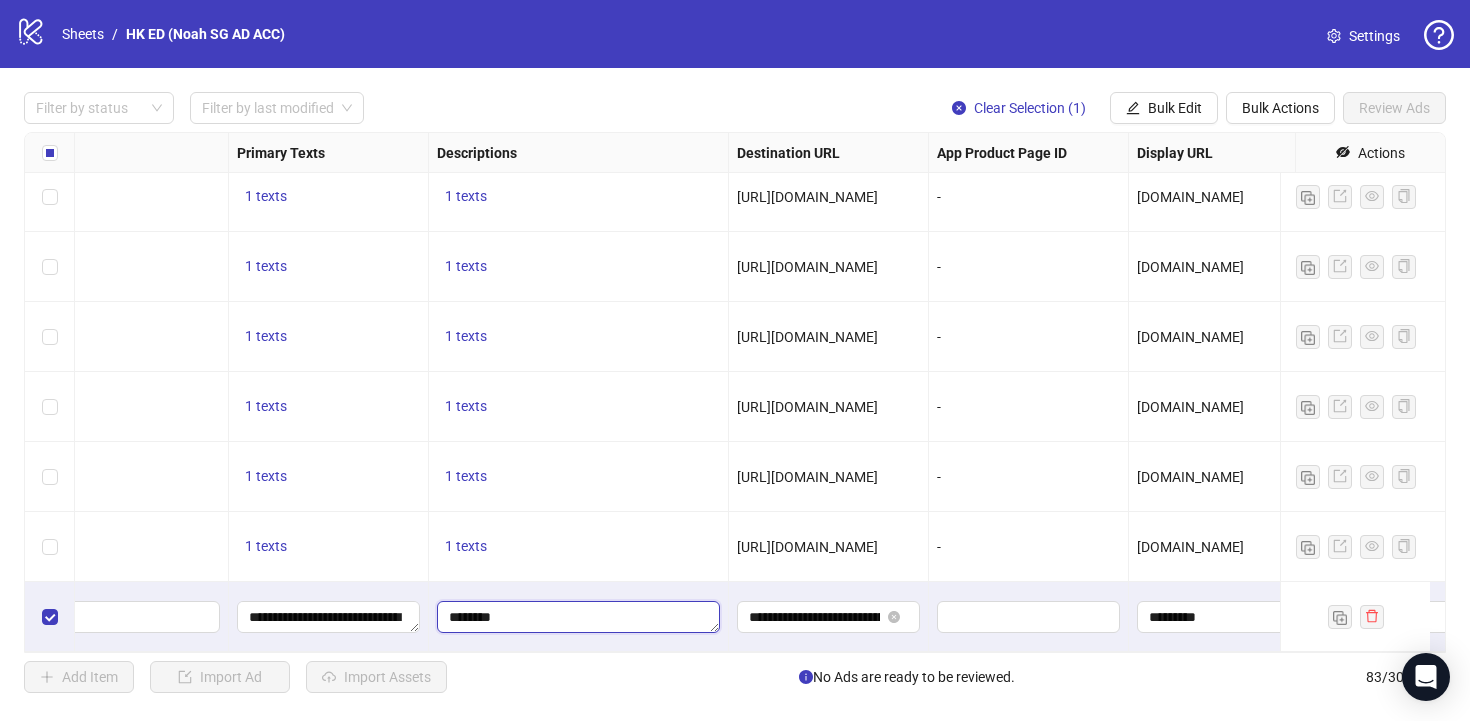 click on "********" at bounding box center (578, 617) 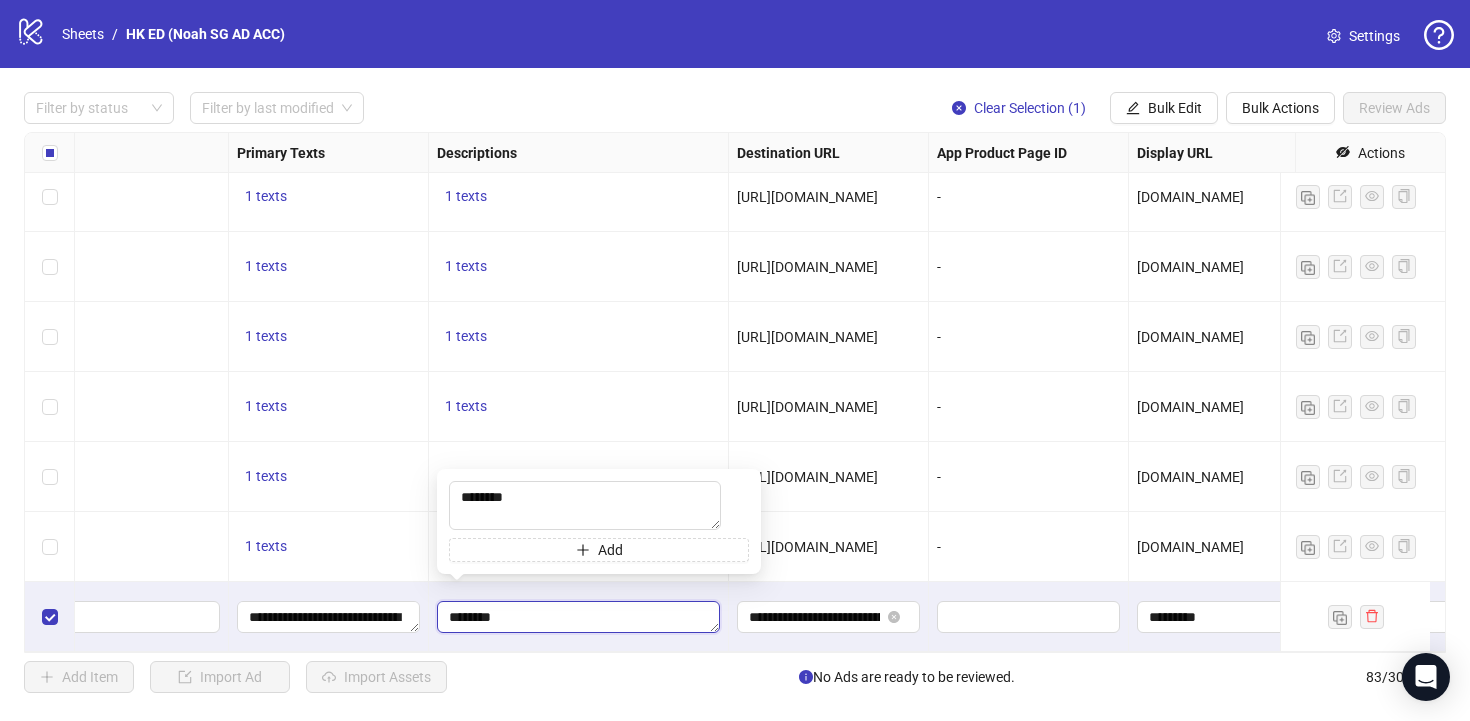 click on "********" at bounding box center (578, 617) 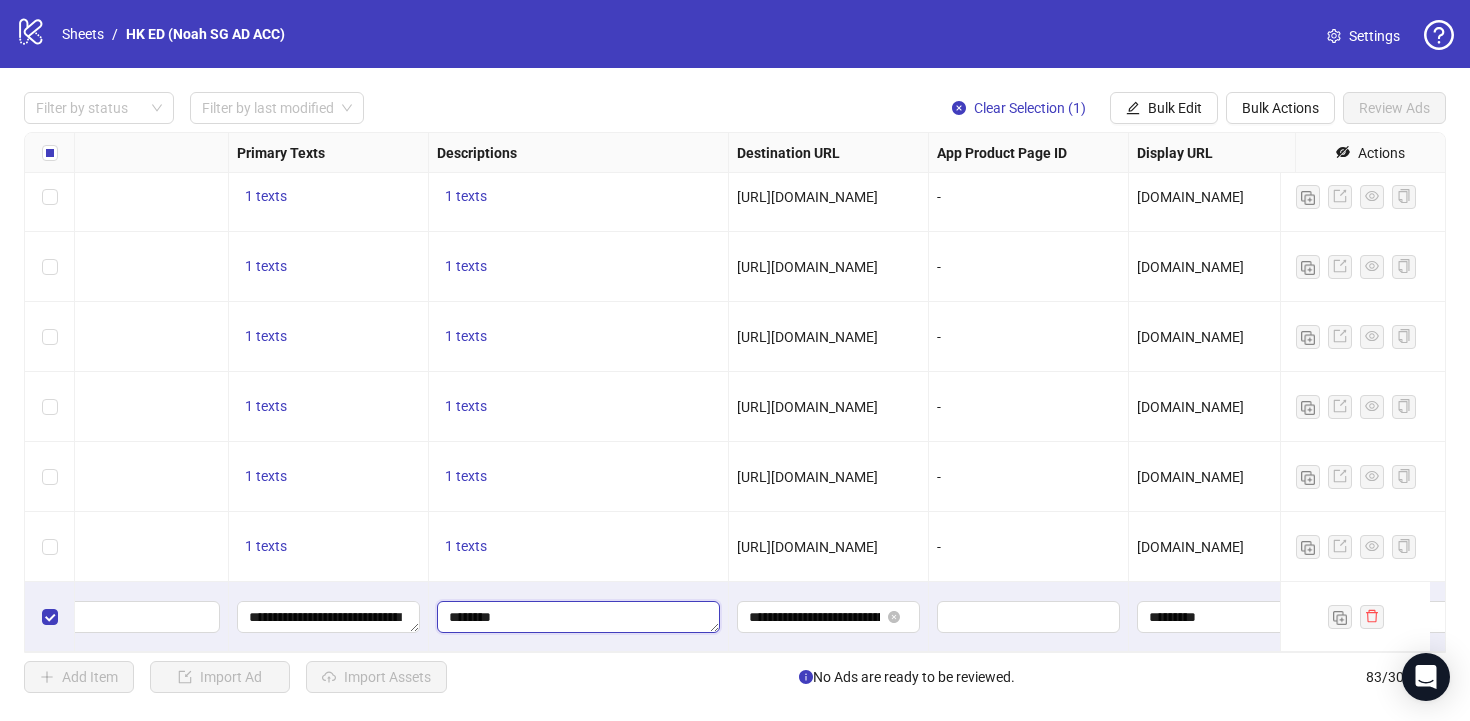 click on "********" at bounding box center [578, 617] 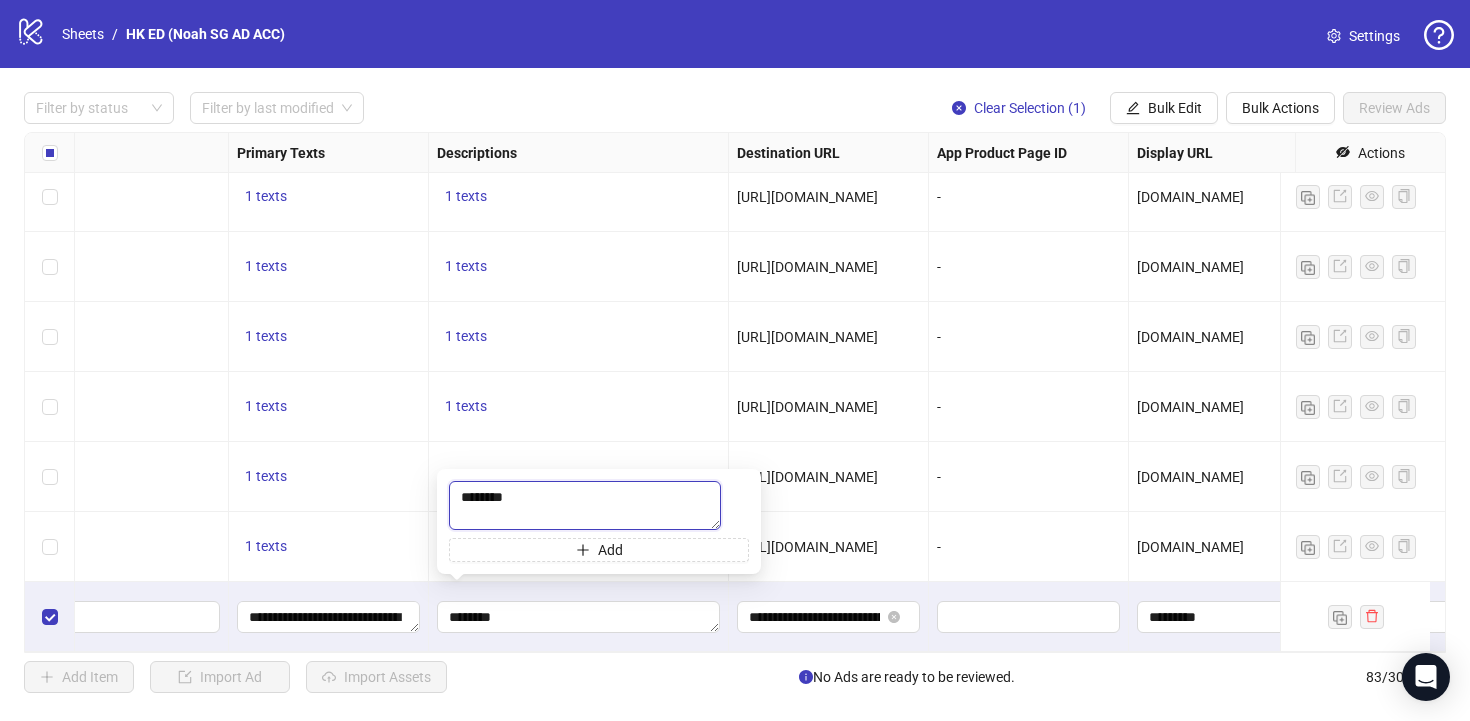 click on "********" at bounding box center (585, 505) 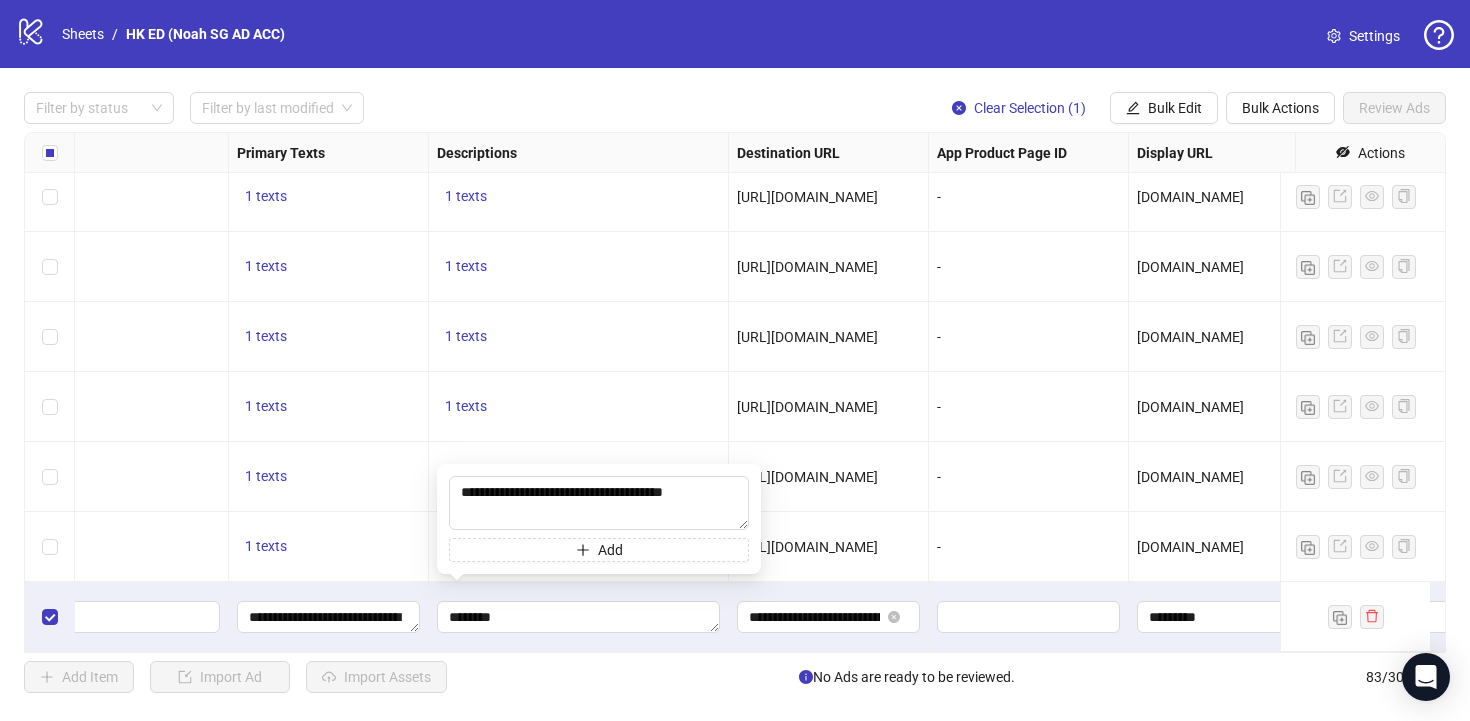 click on "1 texts" at bounding box center [579, 407] 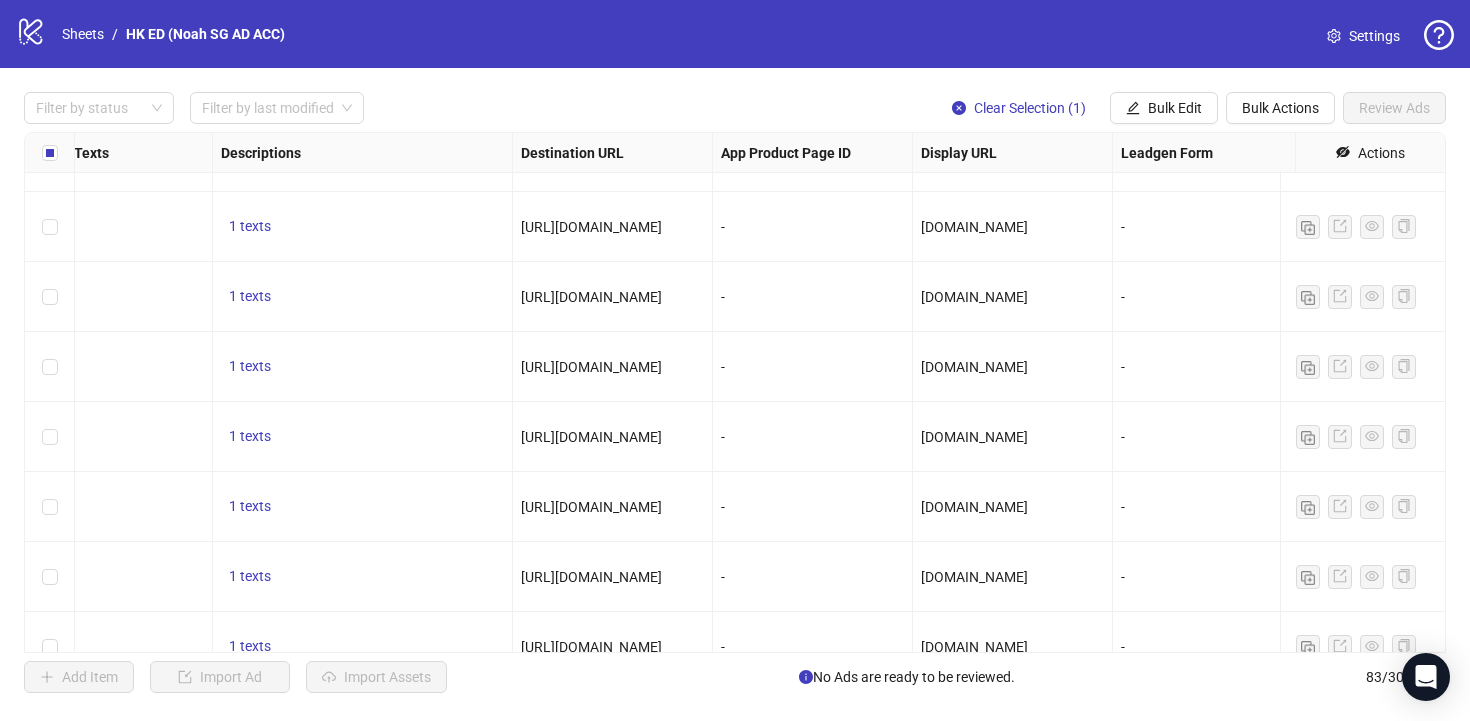 scroll, scrollTop: 2571, scrollLeft: 1541, axis: both 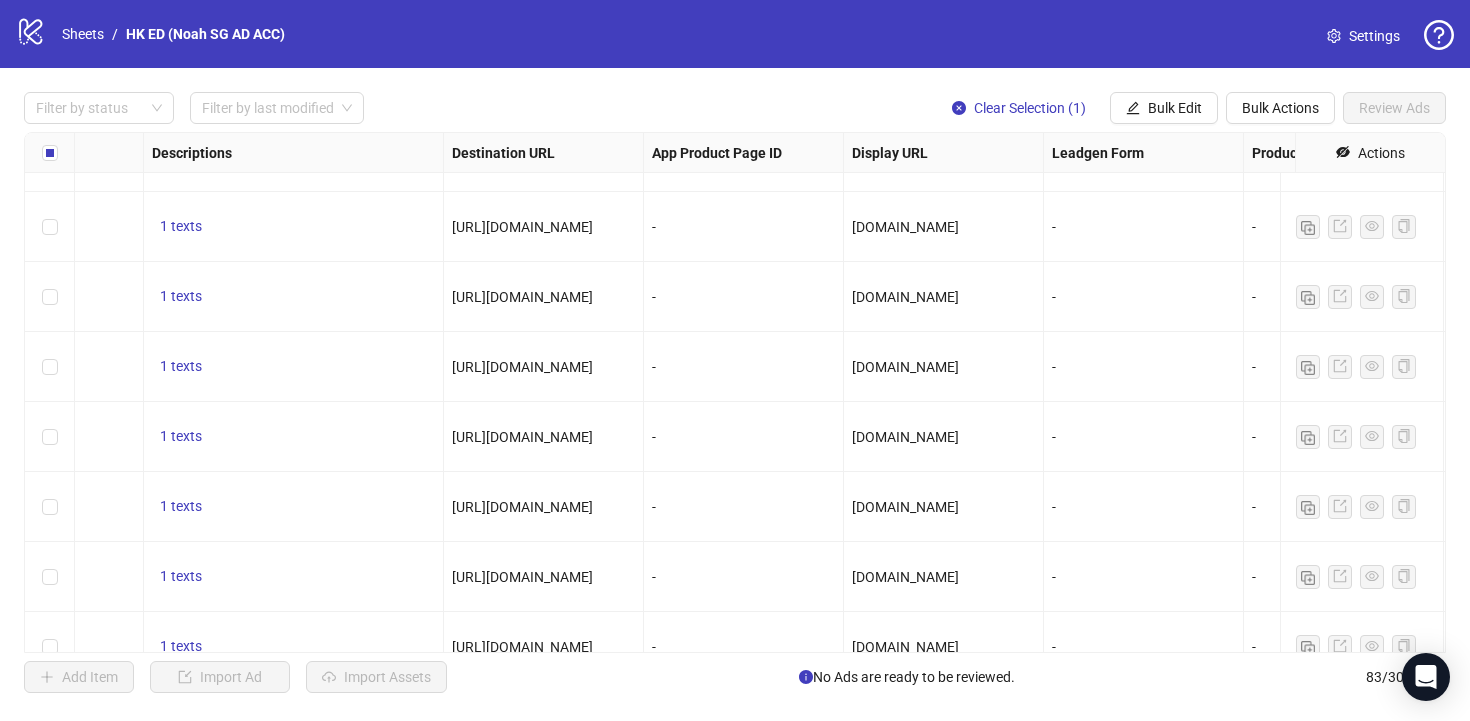 click on "[URL][DOMAIN_NAME]" at bounding box center [522, 297] 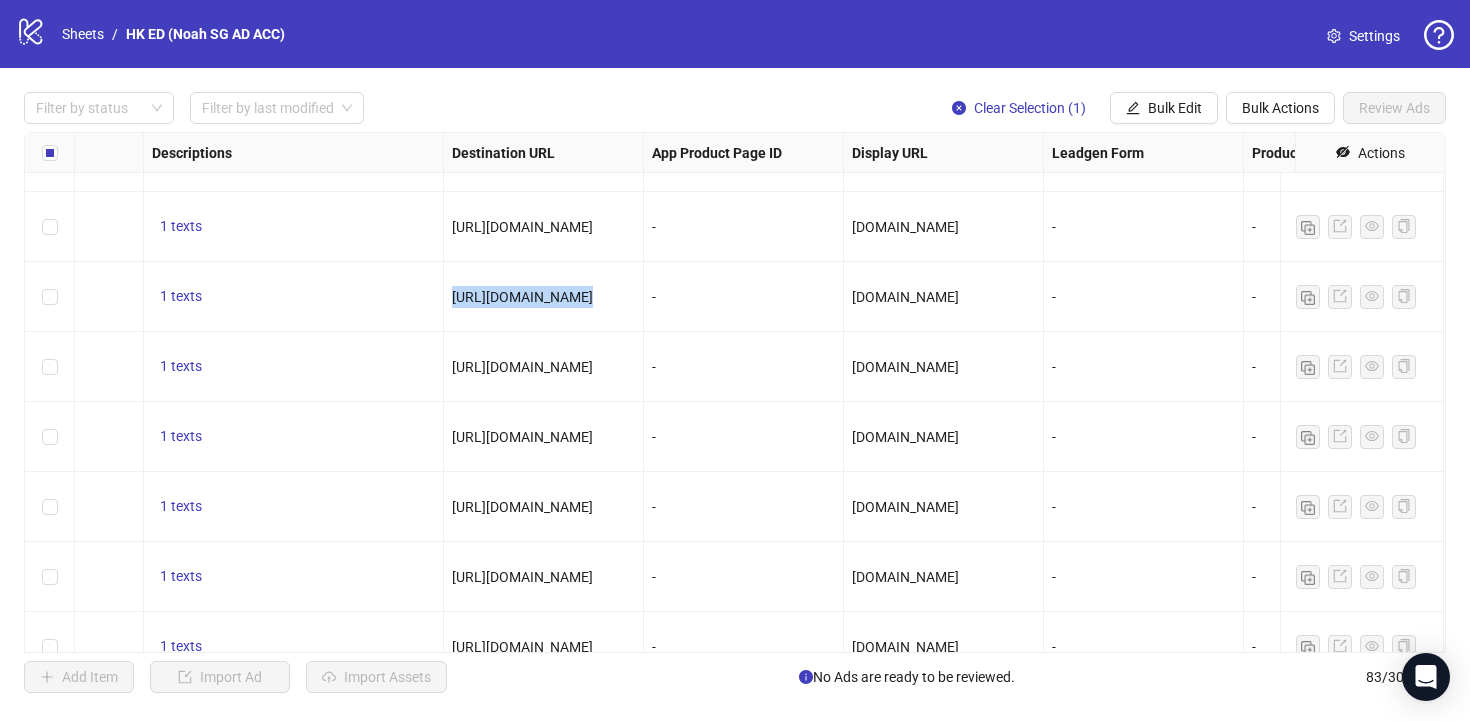 copy on "[URL][DOMAIN_NAME]" 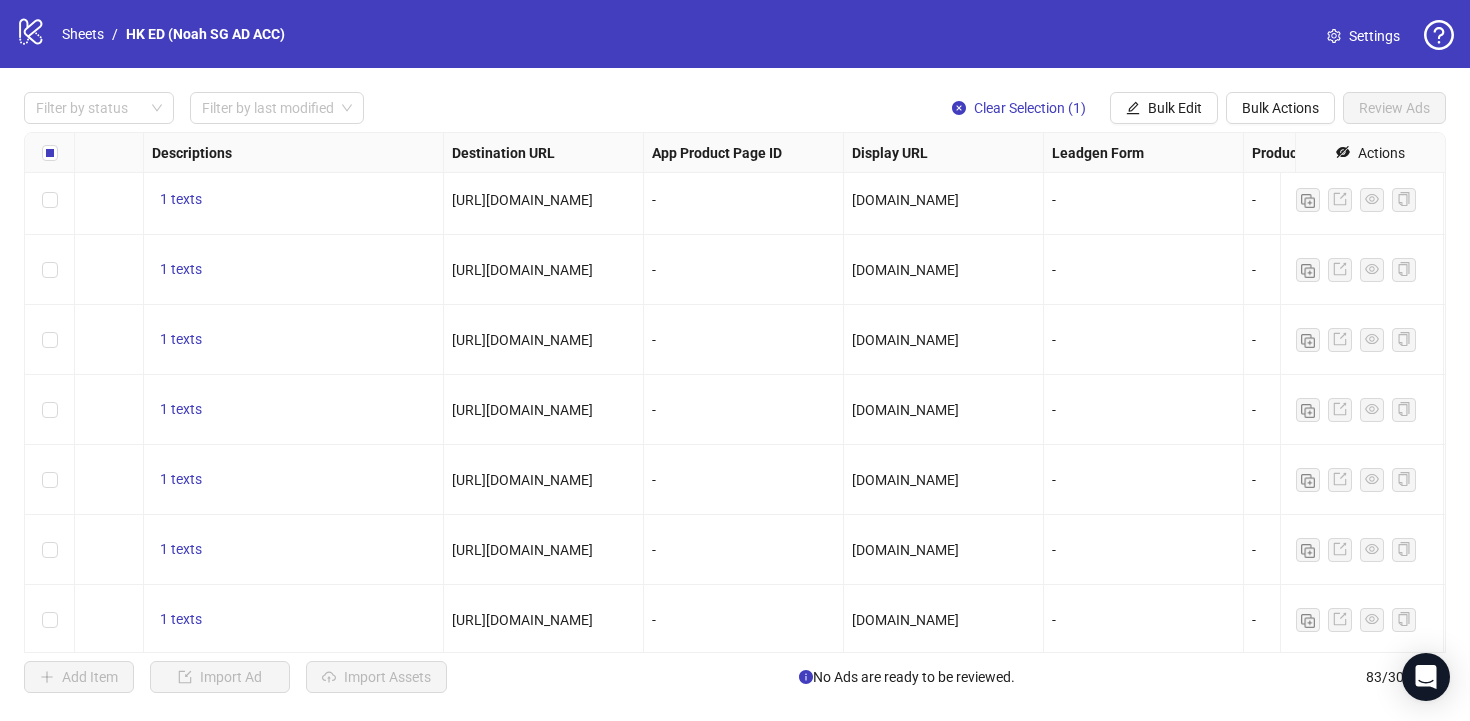scroll, scrollTop: 5346, scrollLeft: 1541, axis: both 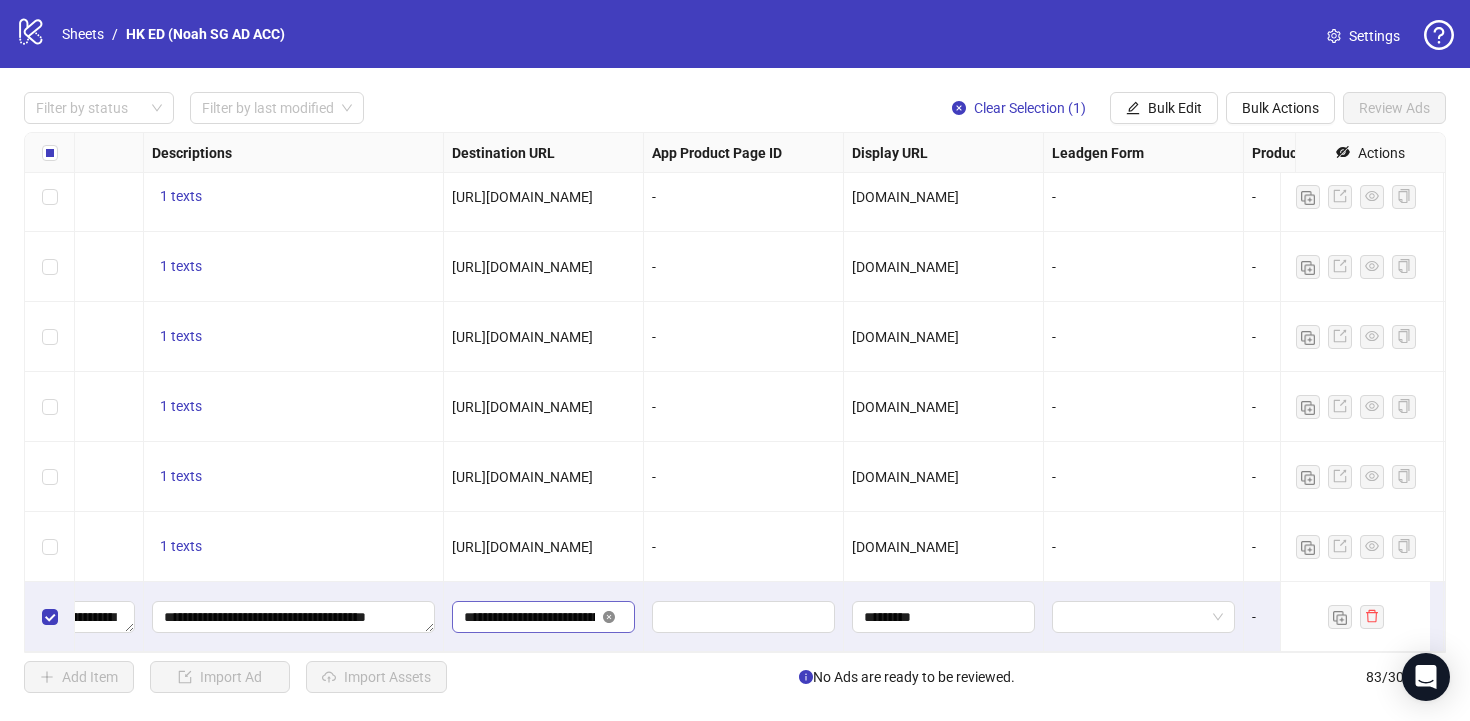 click 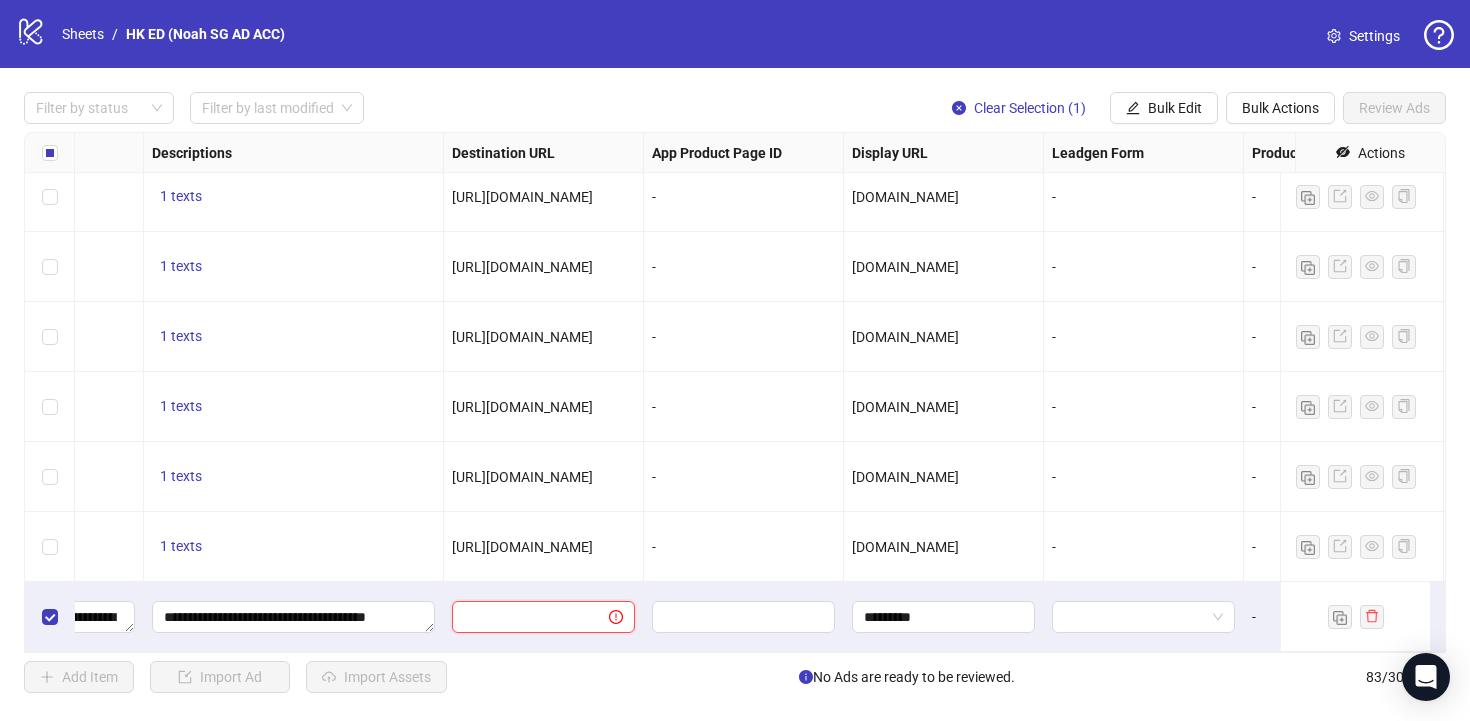 scroll, scrollTop: 0, scrollLeft: 0, axis: both 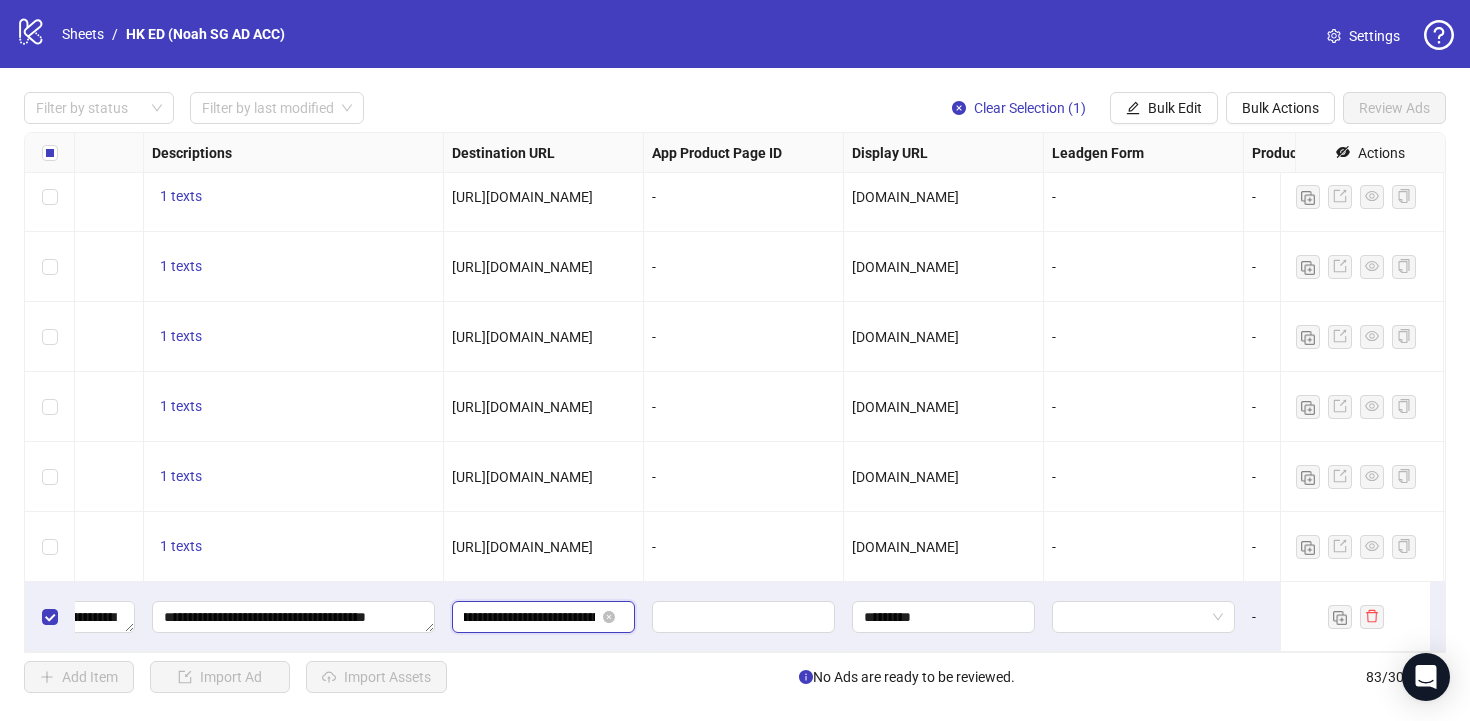 drag, startPoint x: 572, startPoint y: 603, endPoint x: 459, endPoint y: 603, distance: 113 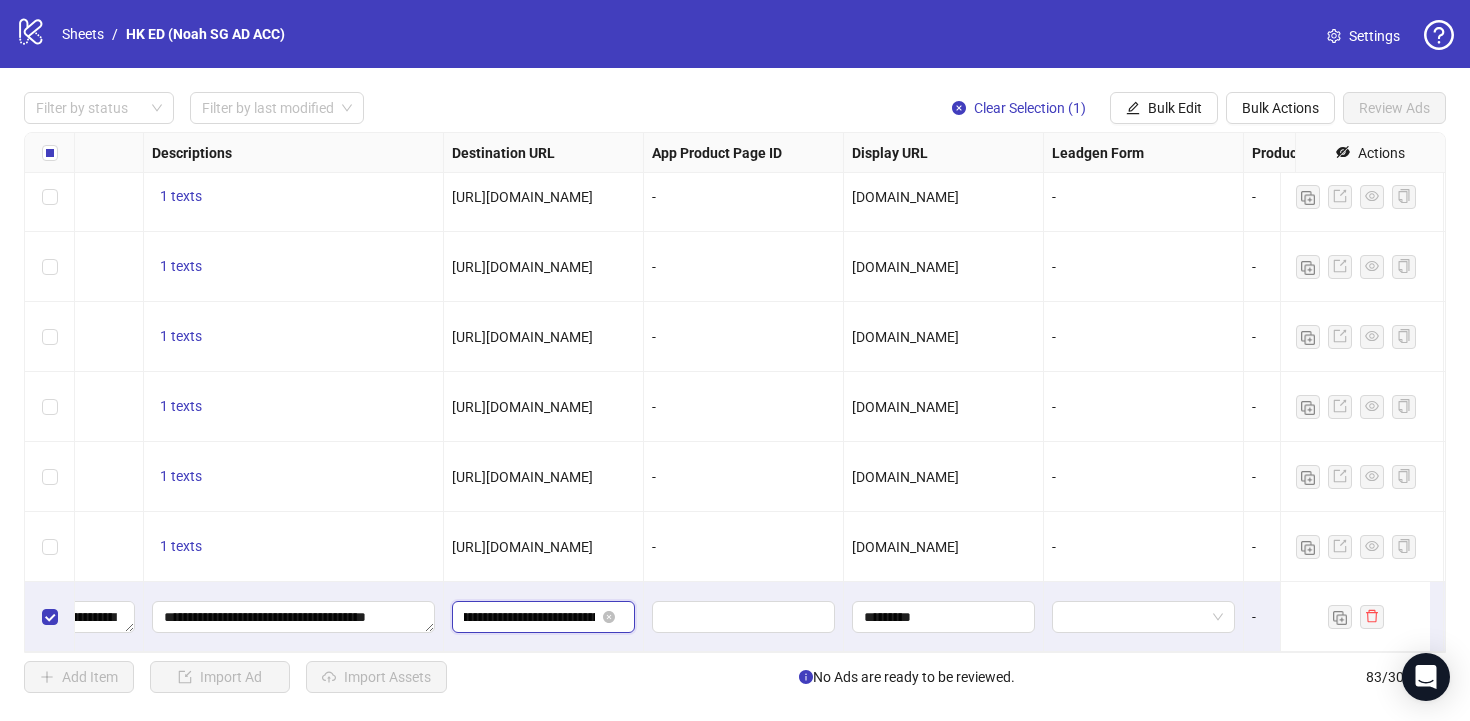 click on "**********" at bounding box center (529, 617) 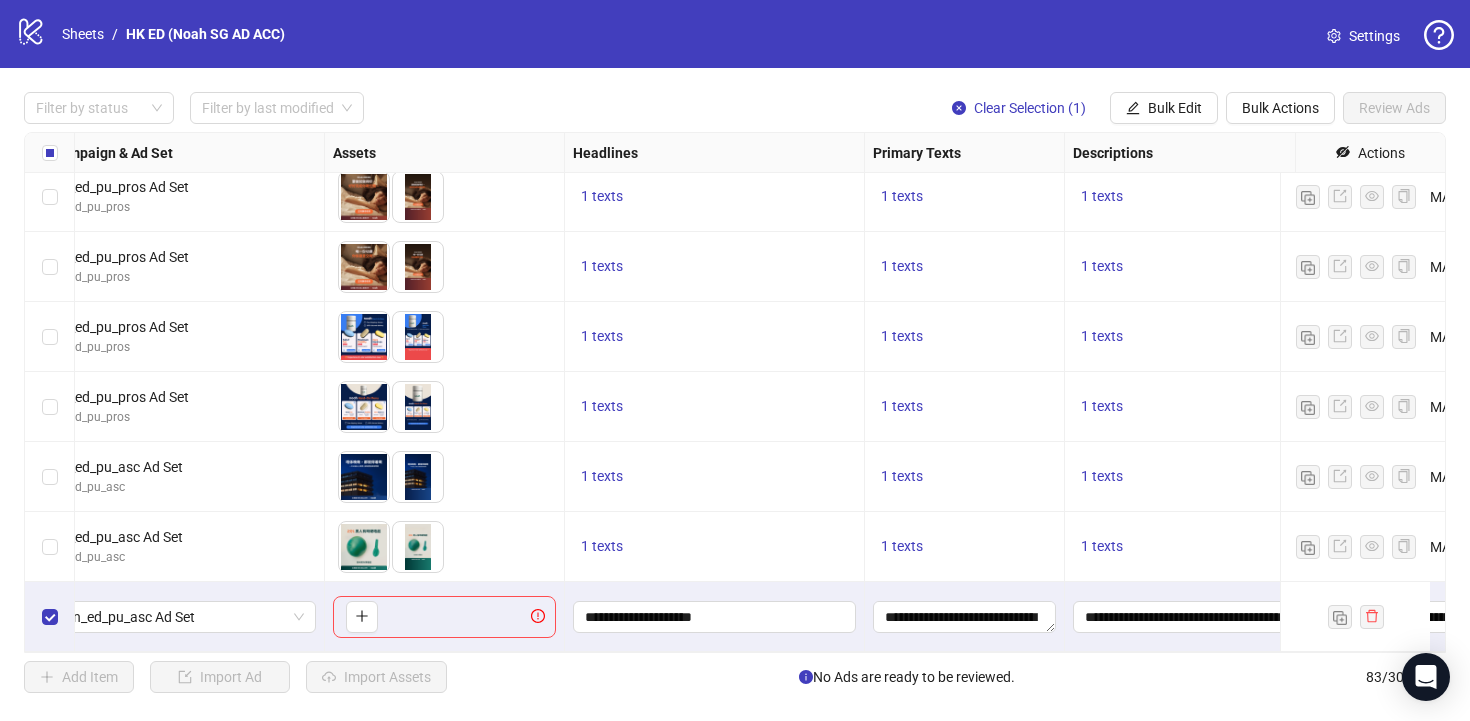 scroll, scrollTop: 5346, scrollLeft: 511, axis: both 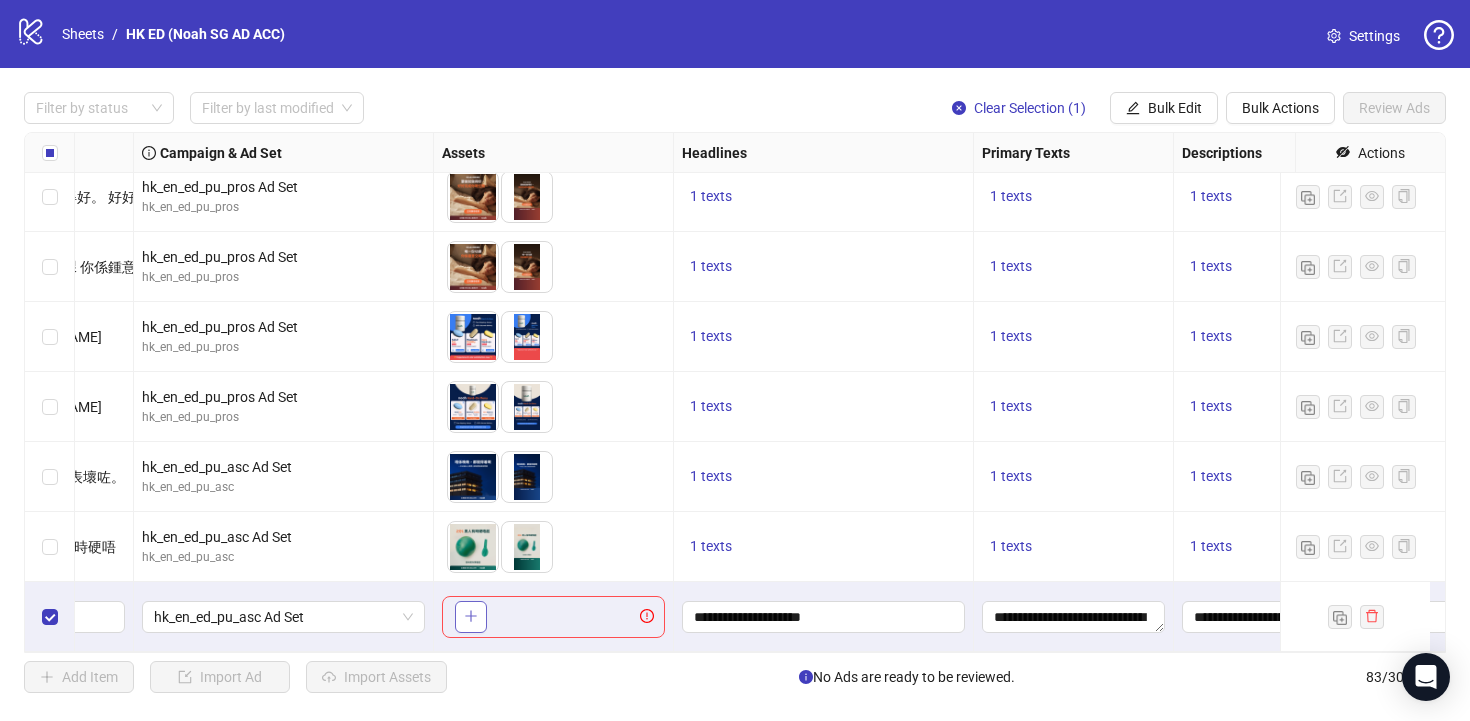 click at bounding box center (471, 617) 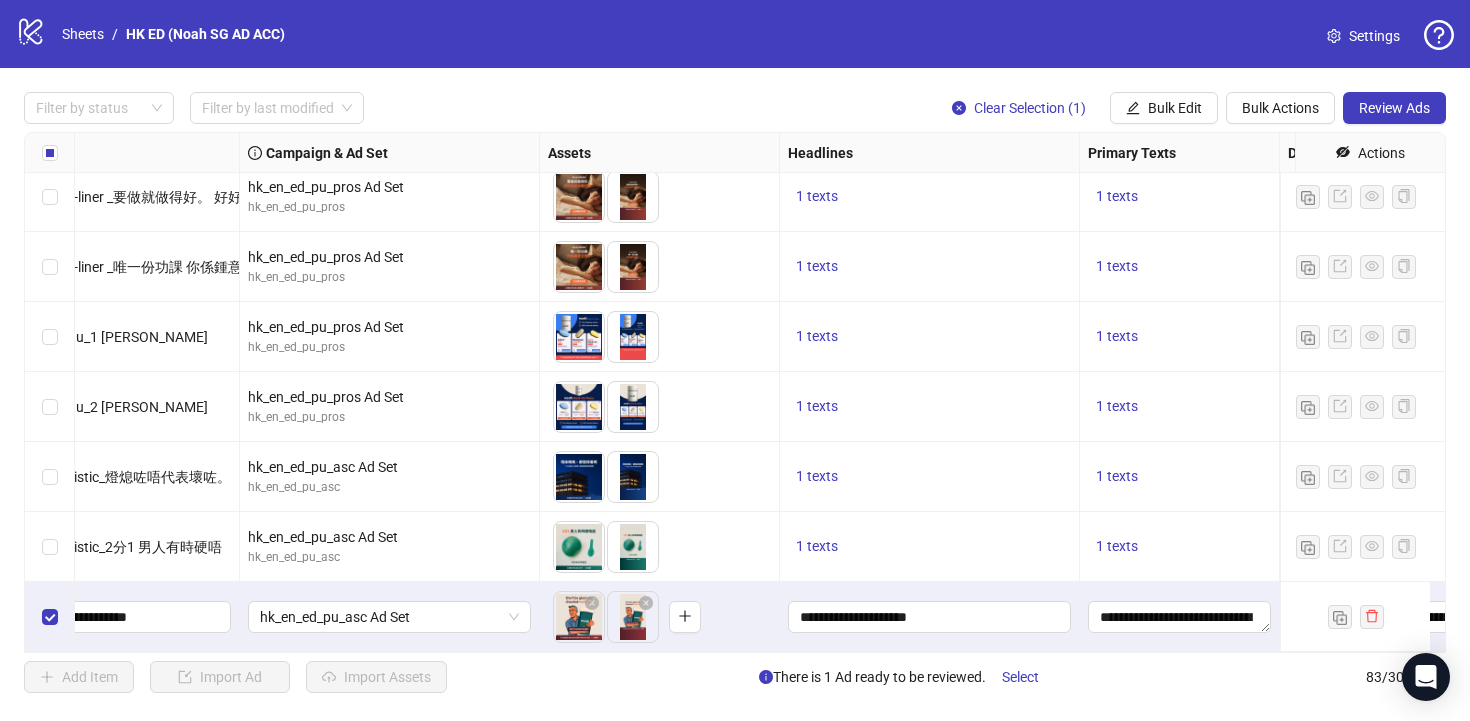 scroll, scrollTop: 5346, scrollLeft: 0, axis: vertical 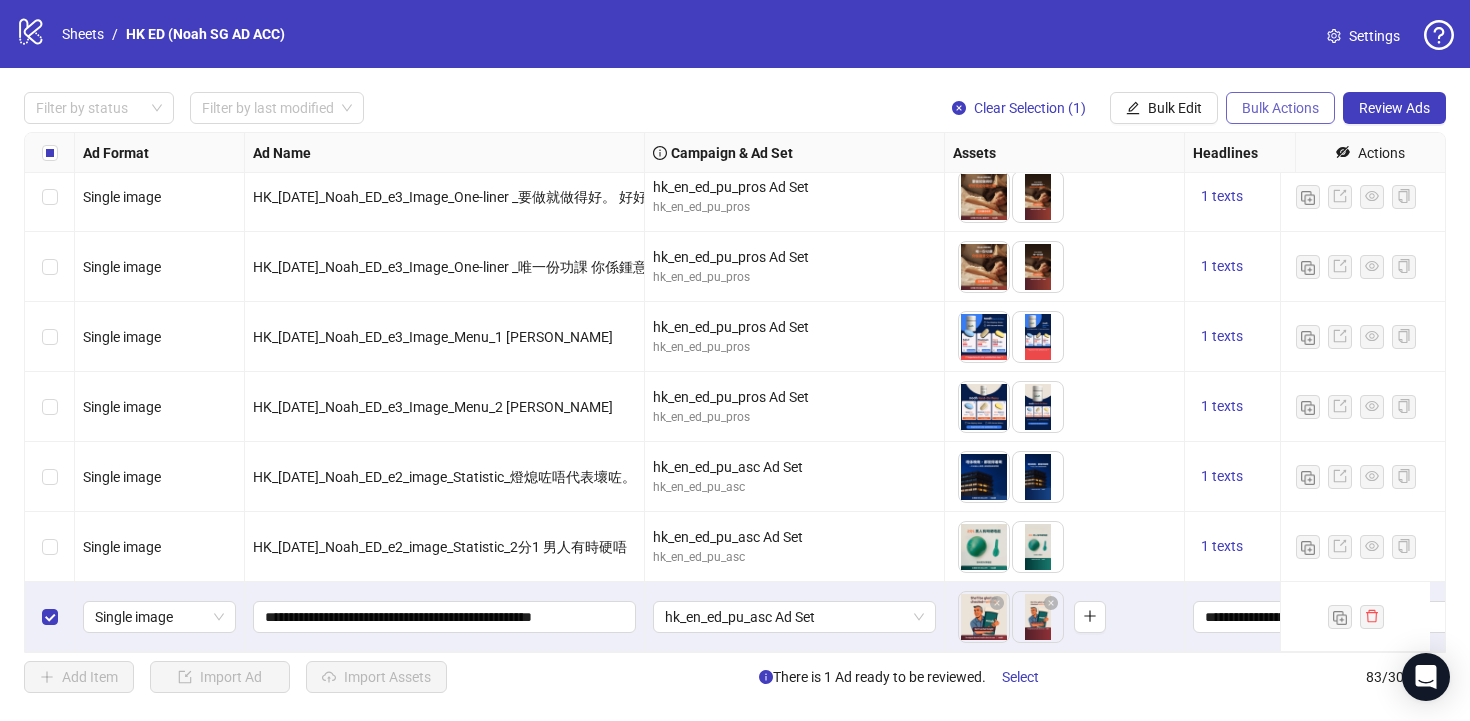 click on "Bulk Actions" at bounding box center (1280, 108) 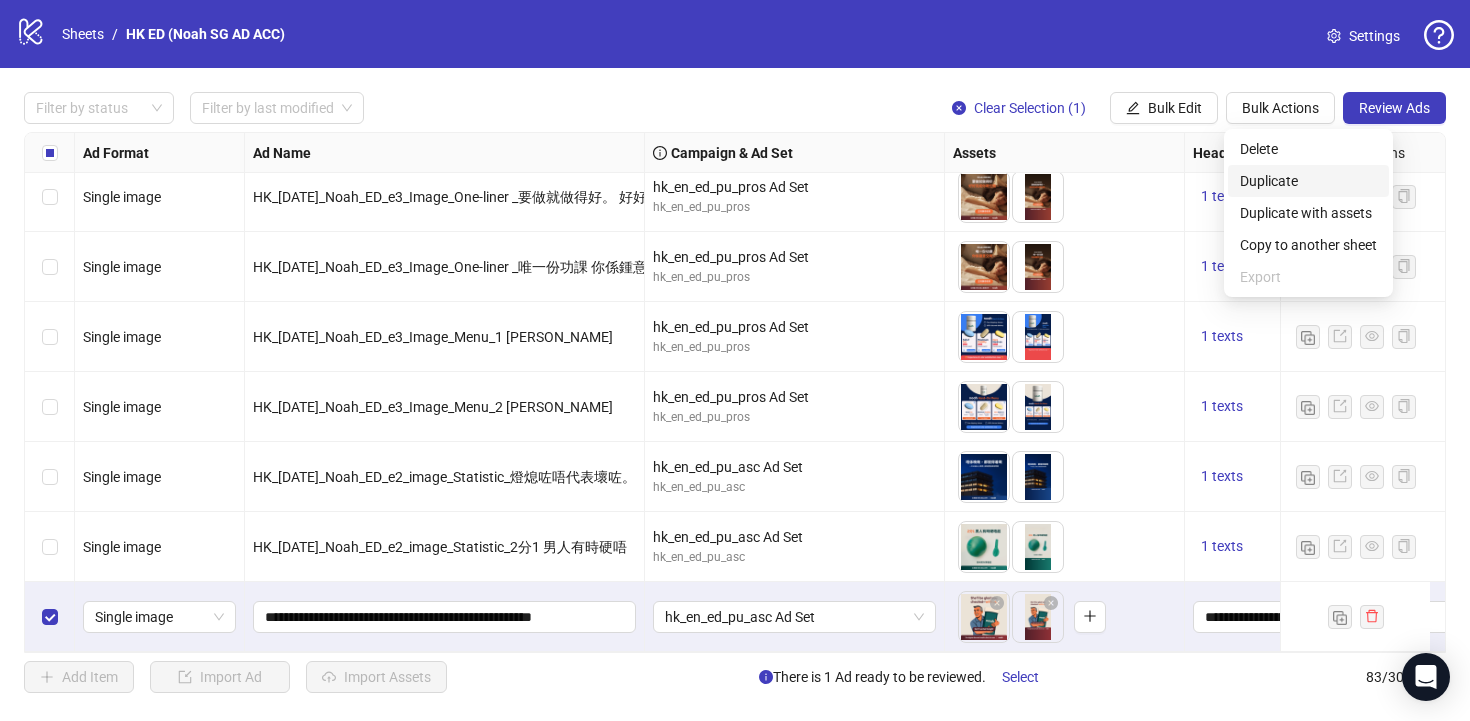 click on "Duplicate" at bounding box center (1308, 181) 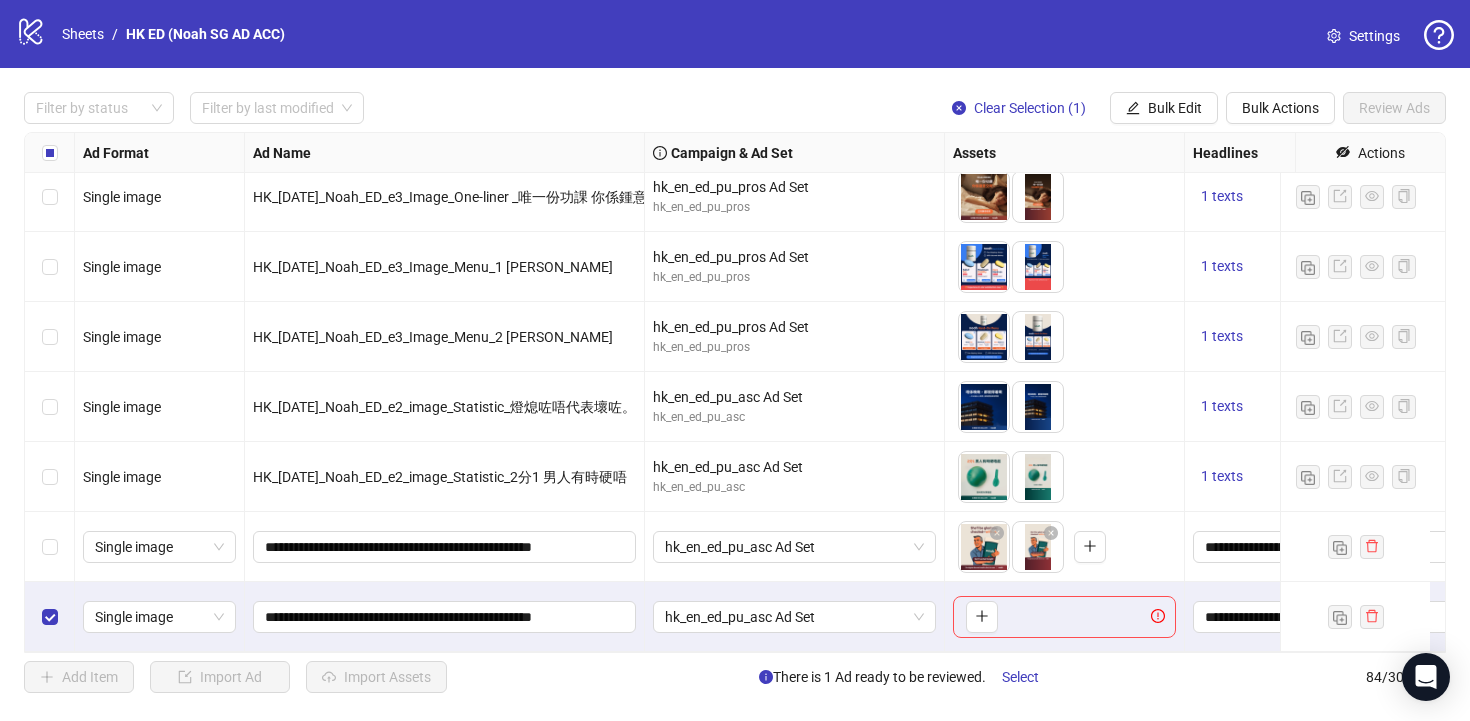 scroll, scrollTop: 5416, scrollLeft: 0, axis: vertical 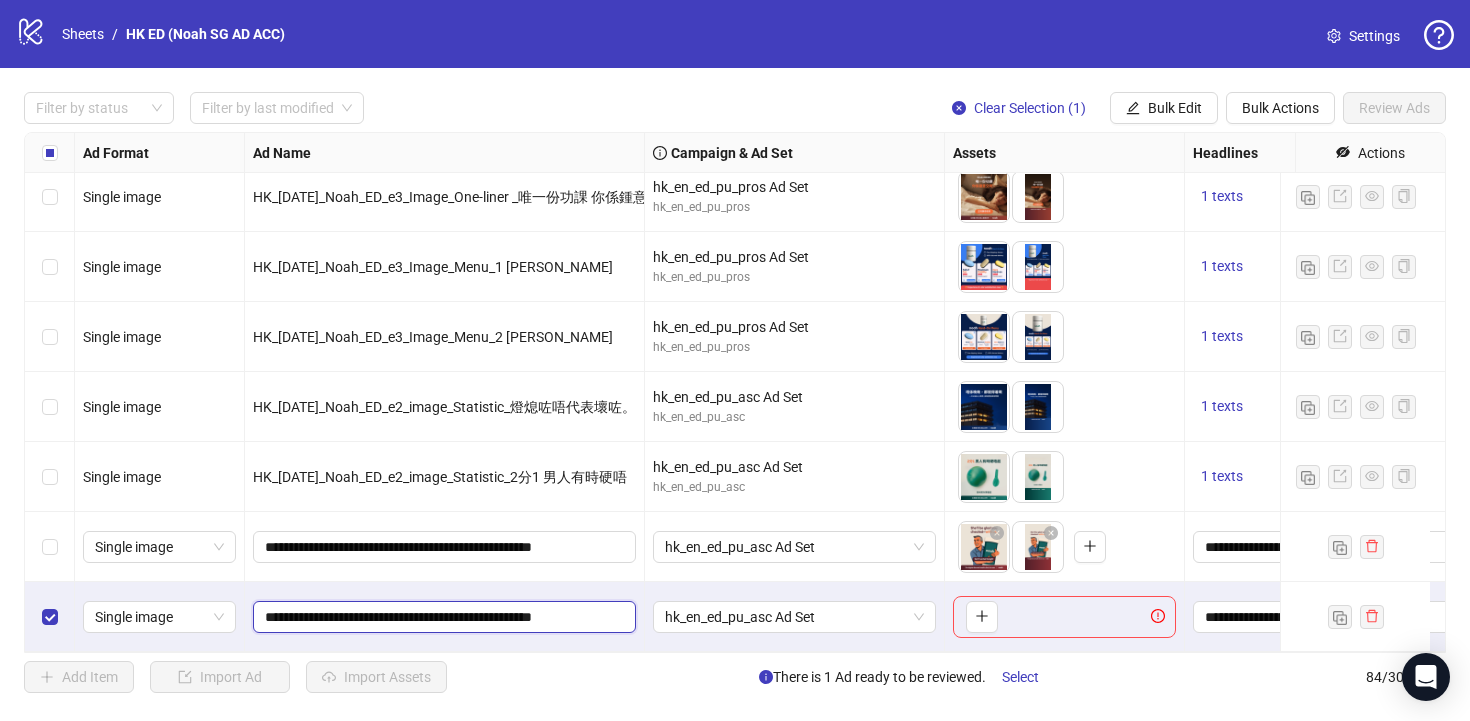 click on "**********" at bounding box center [442, 617] 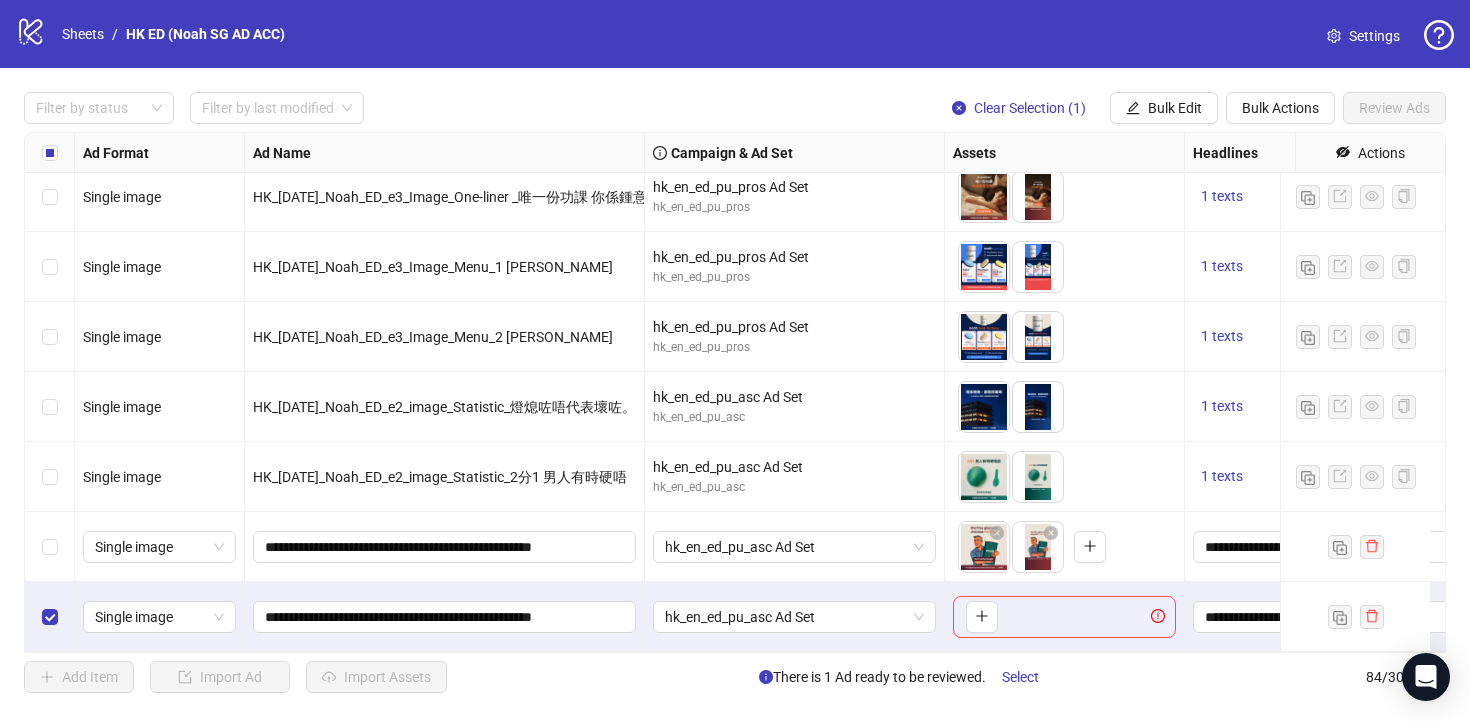 click on "**********" at bounding box center [445, 617] 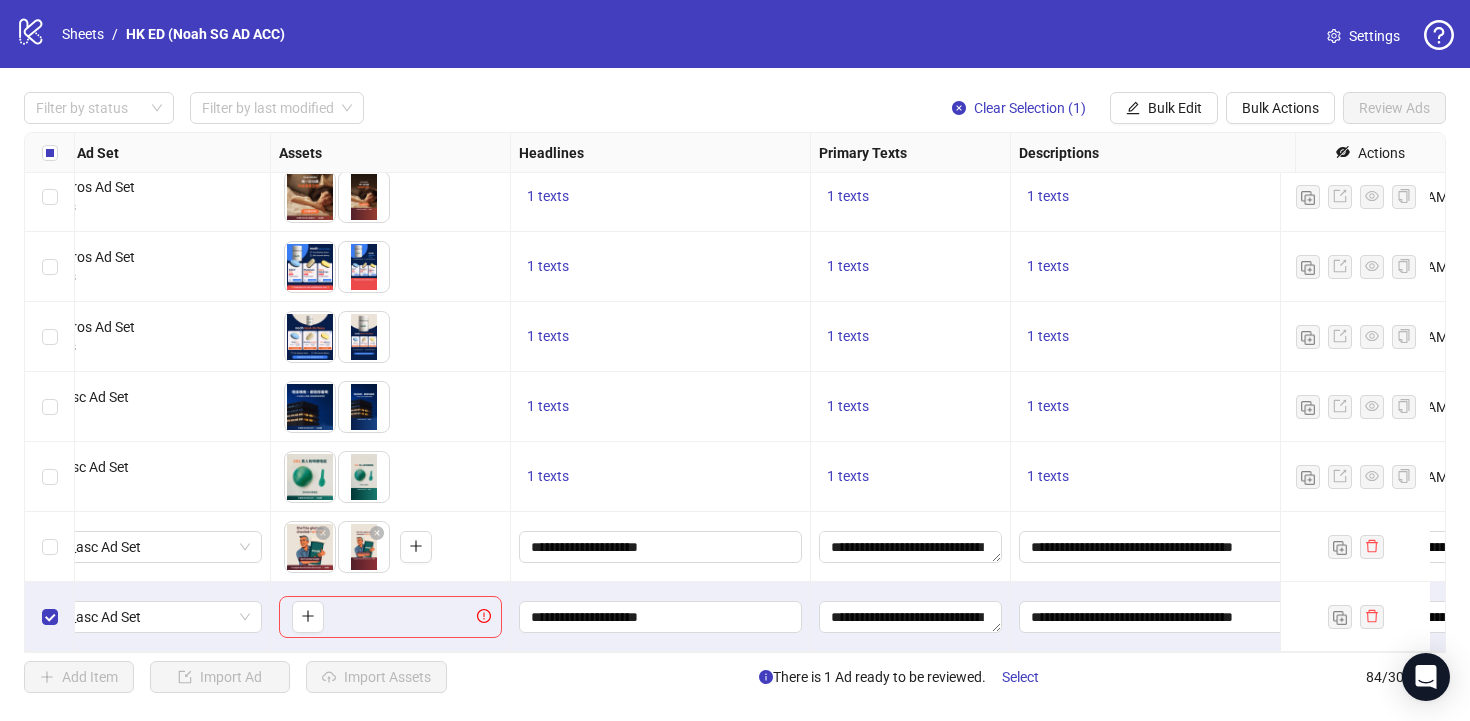 scroll, scrollTop: 5416, scrollLeft: 684, axis: both 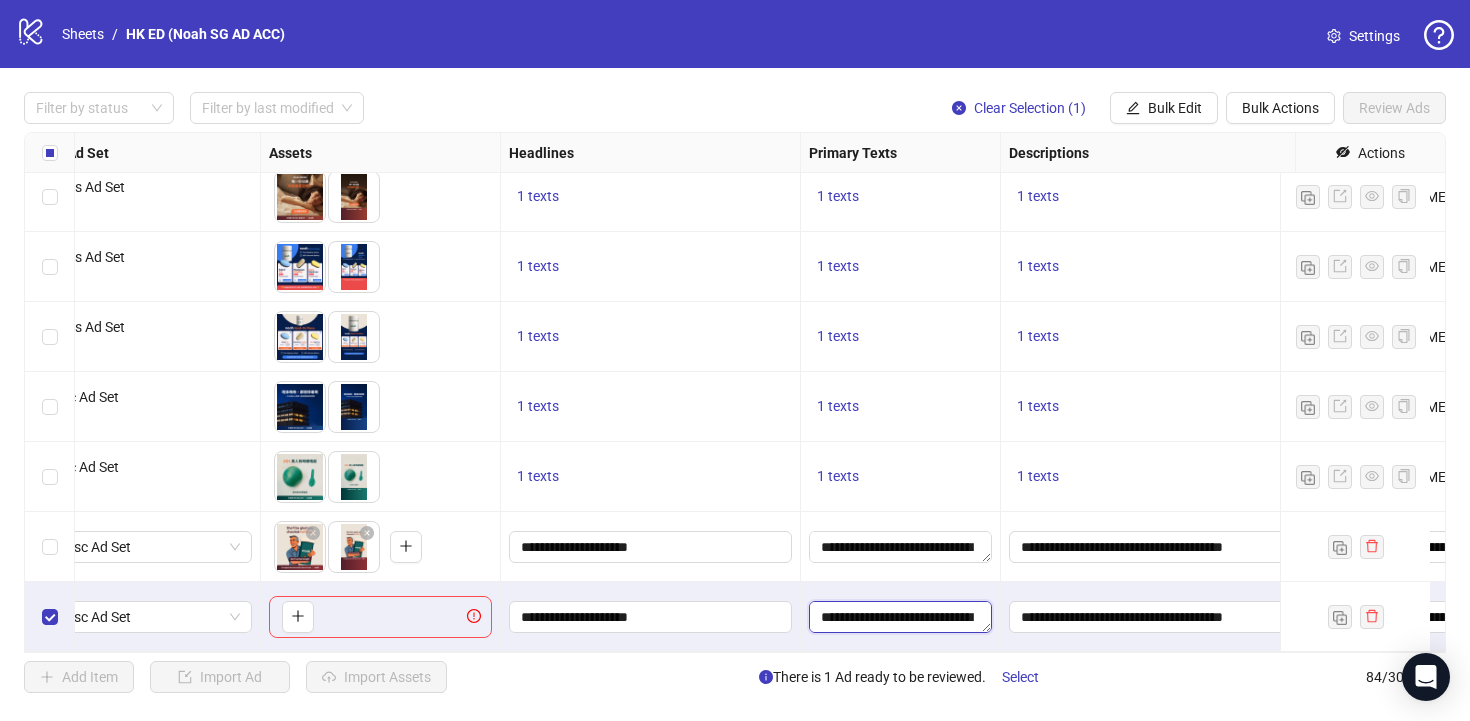 click on "**********" at bounding box center (900, 617) 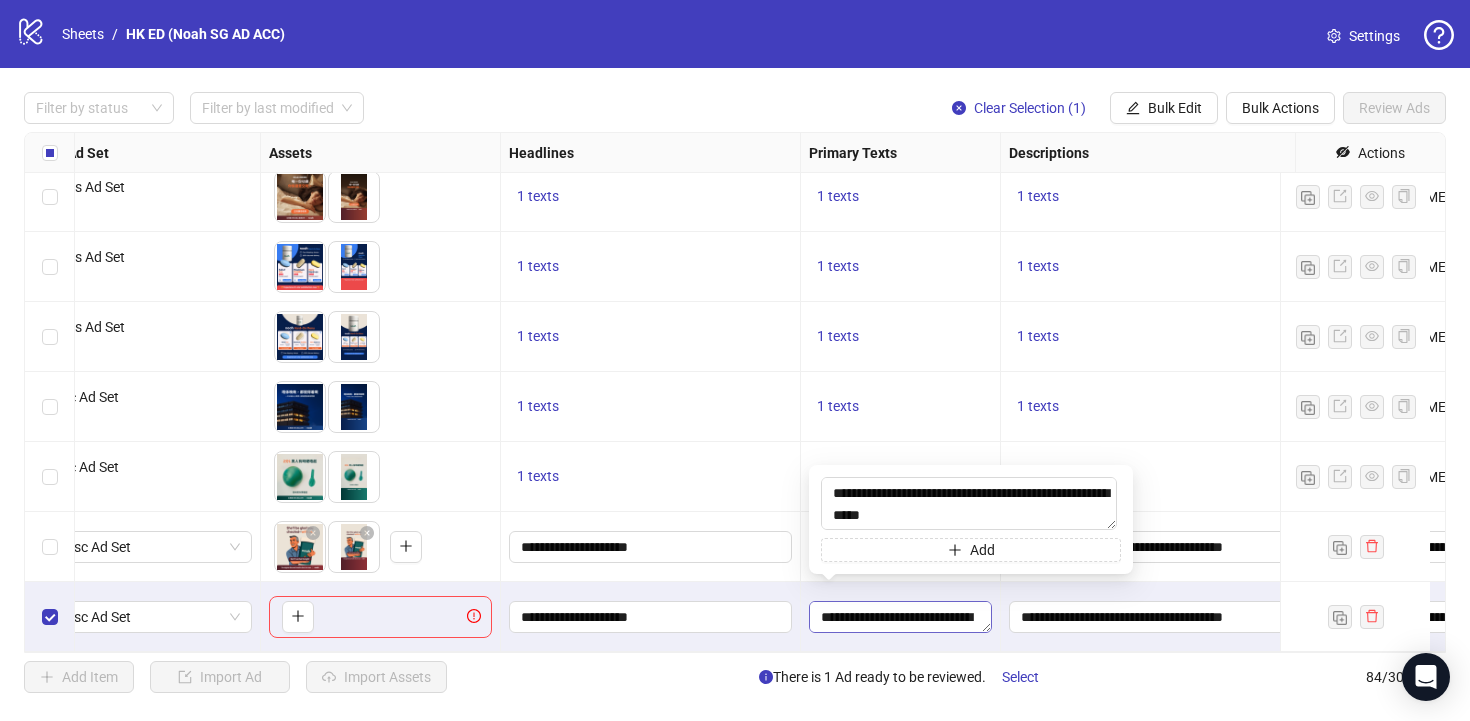 scroll, scrollTop: 176, scrollLeft: 0, axis: vertical 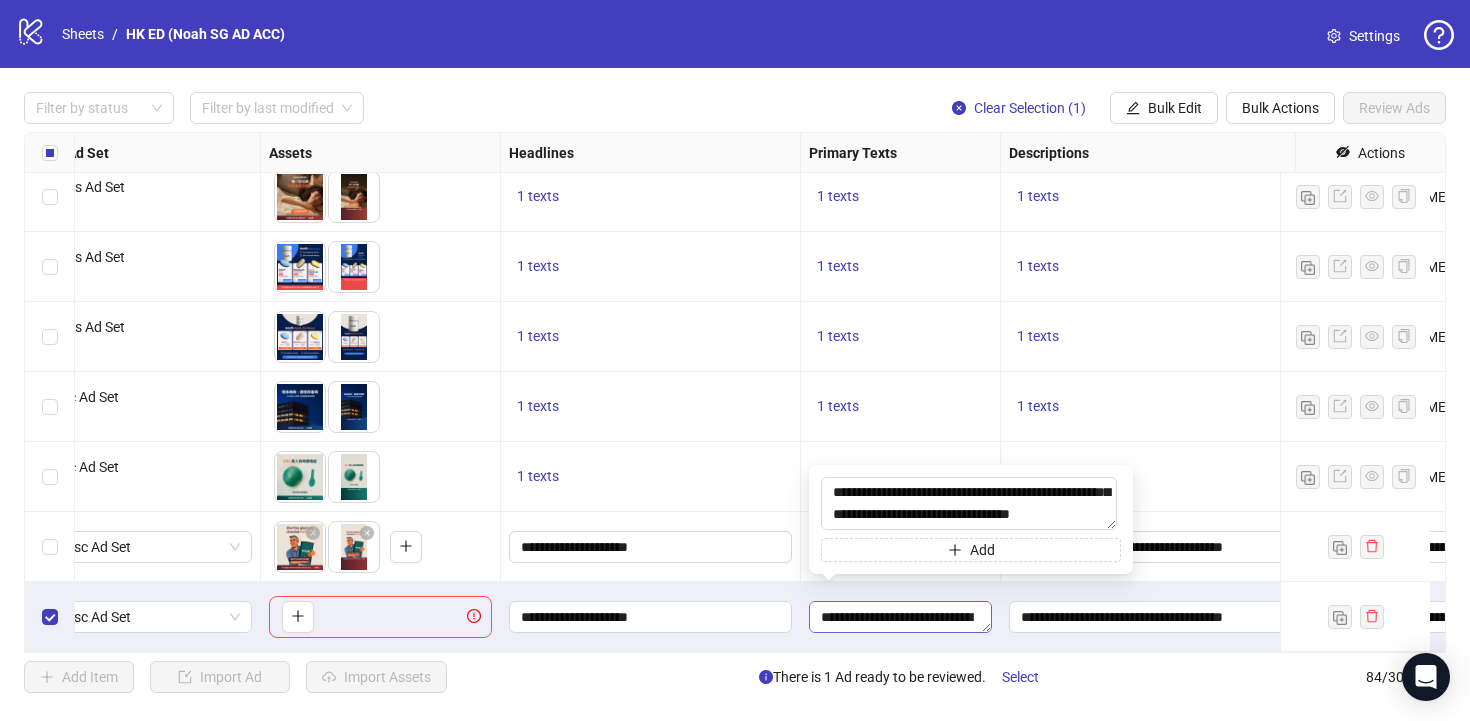 drag, startPoint x: 831, startPoint y: 494, endPoint x: 935, endPoint y: 601, distance: 149.21461 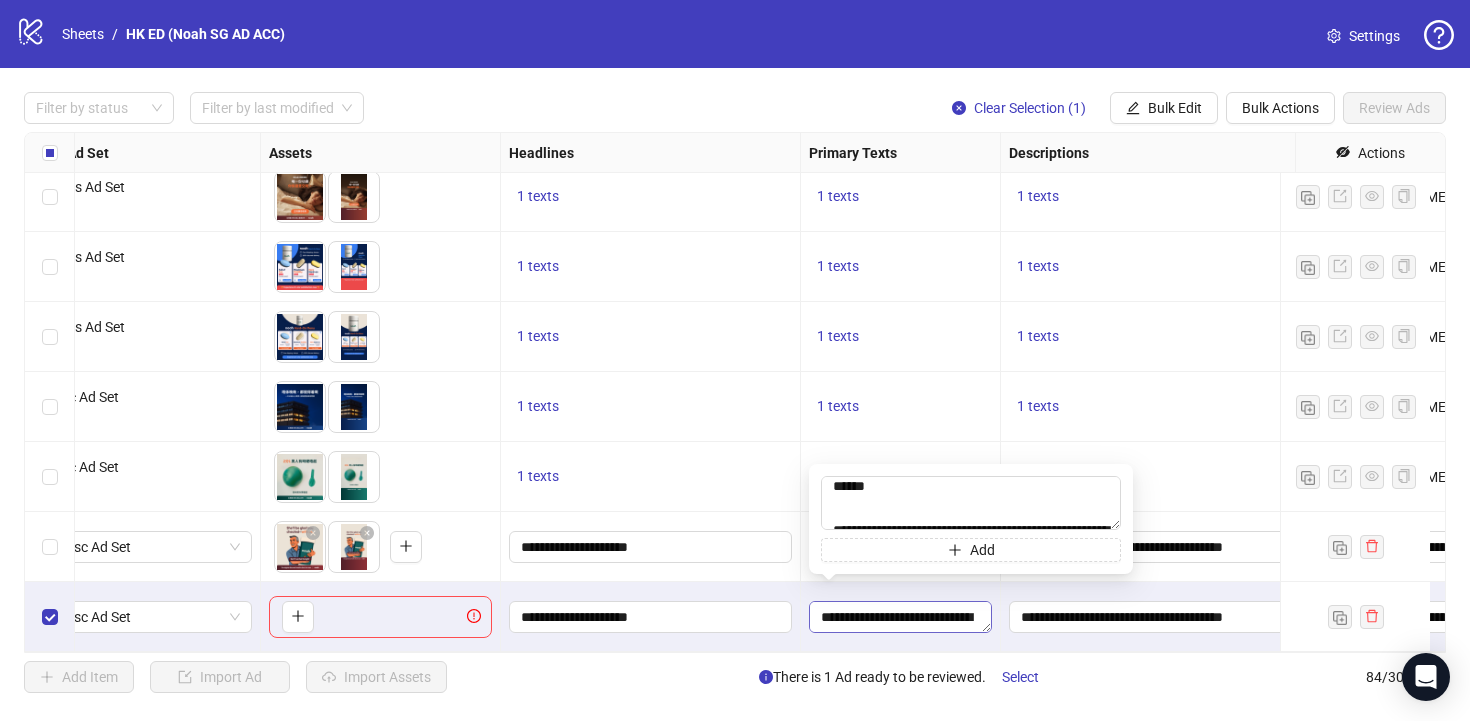 scroll, scrollTop: 0, scrollLeft: 0, axis: both 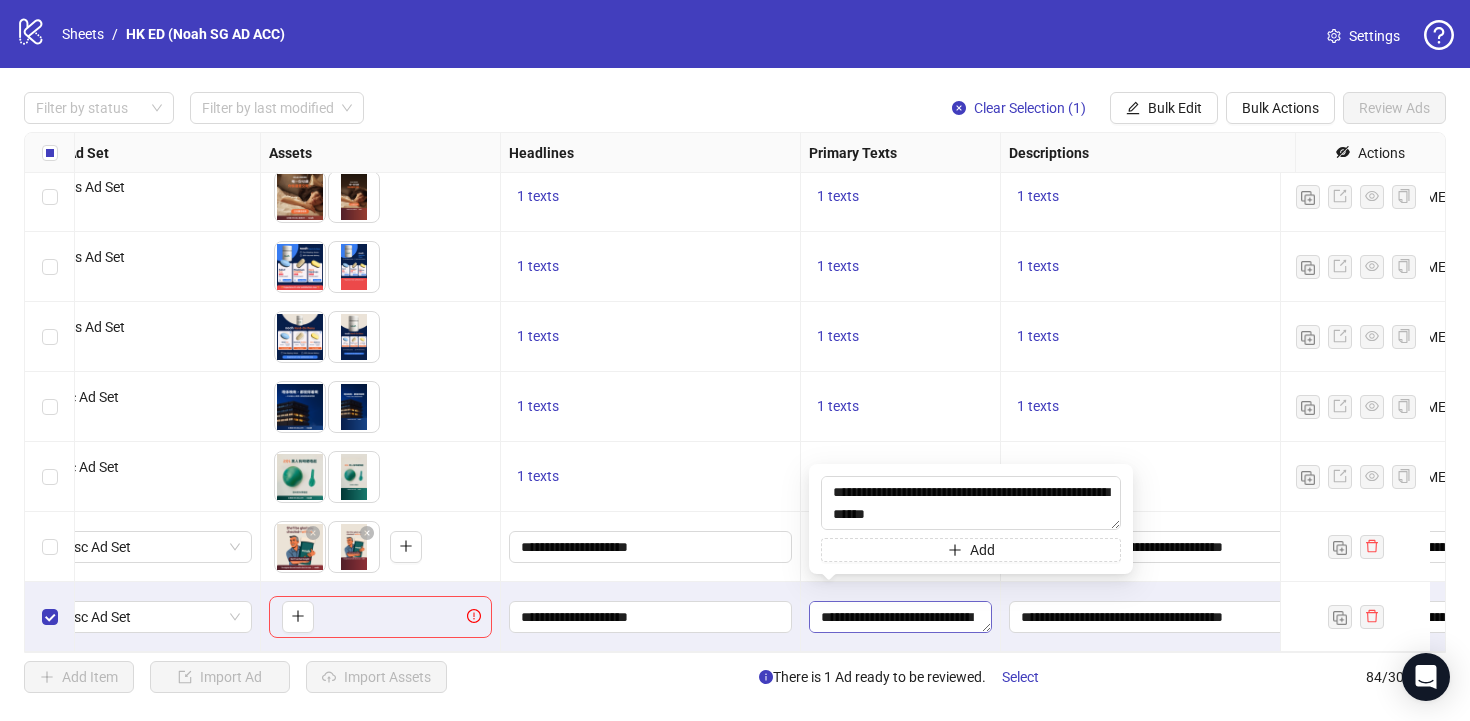 type on "**********" 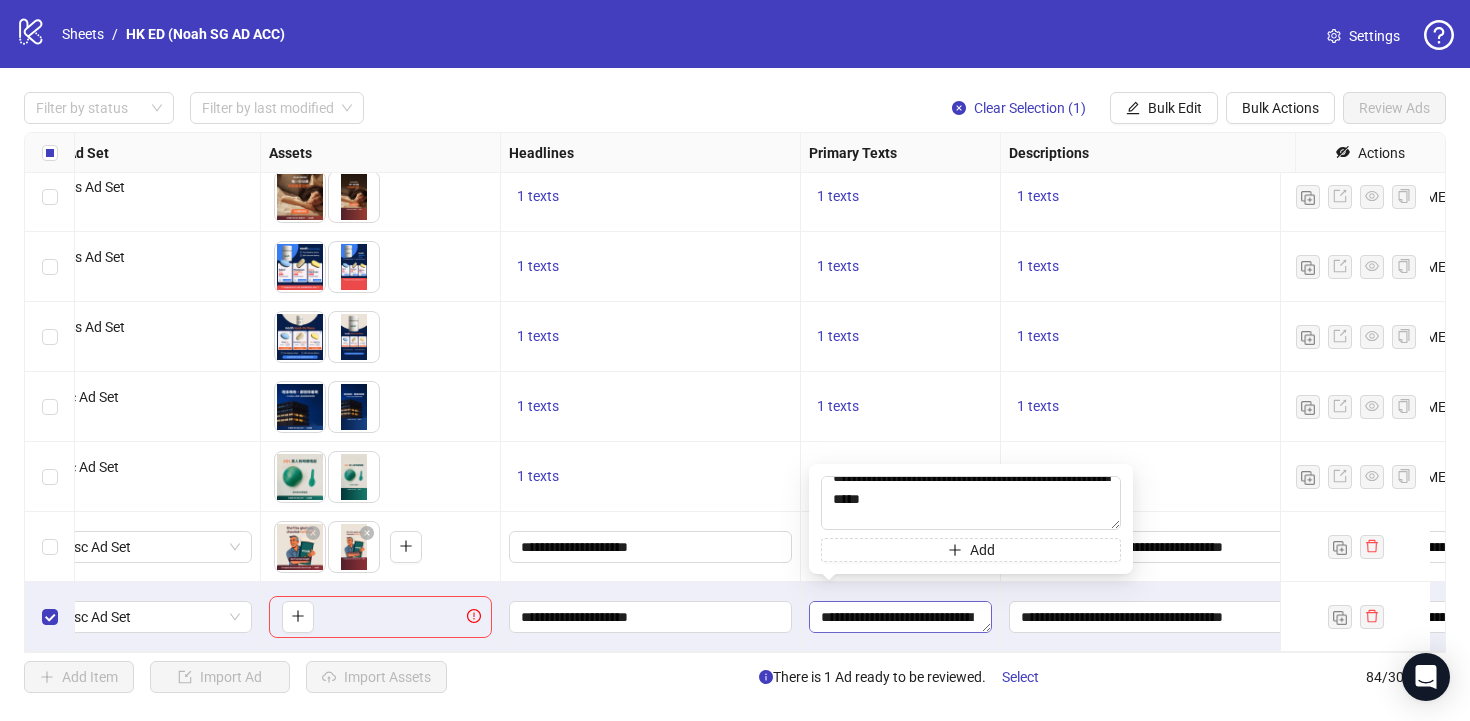 scroll, scrollTop: 55, scrollLeft: 0, axis: vertical 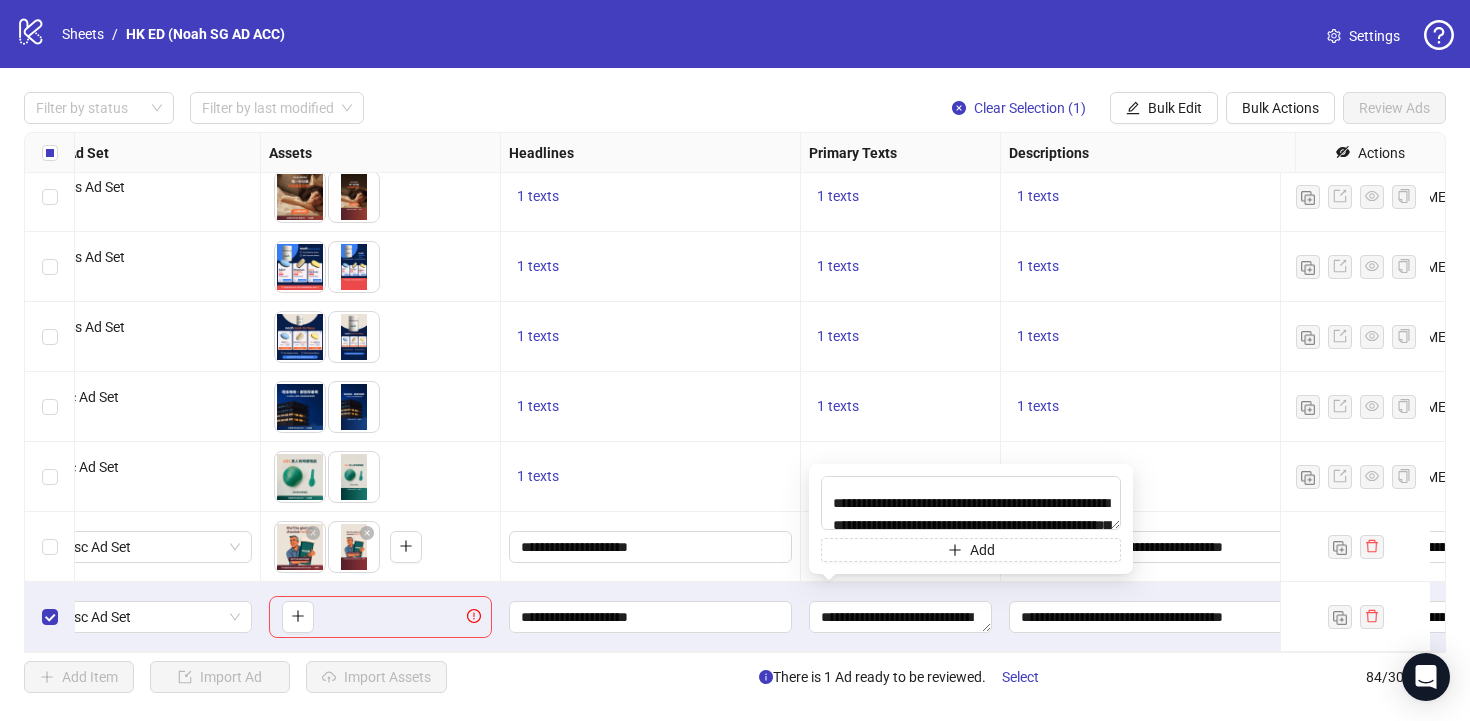 click on "1 texts" at bounding box center (651, 477) 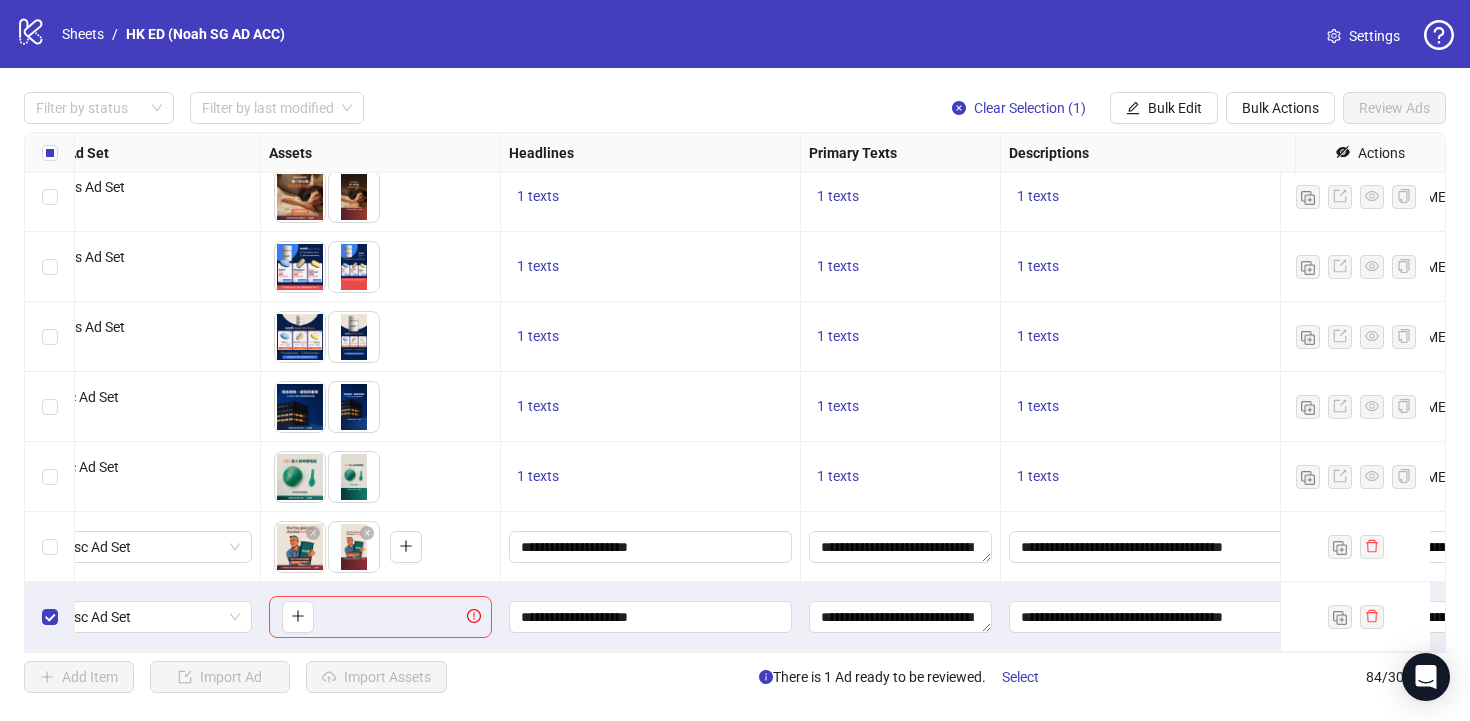 scroll, scrollTop: 5416, scrollLeft: 463, axis: both 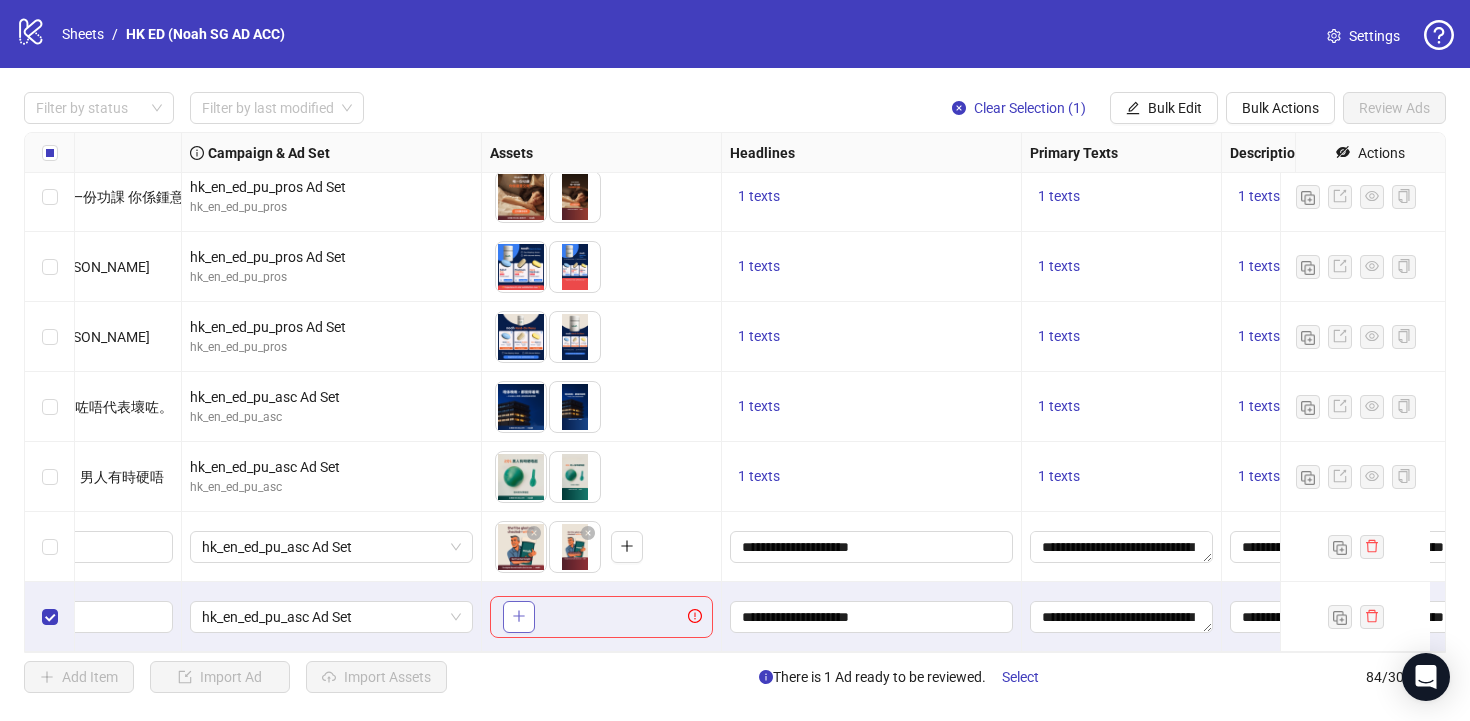 click 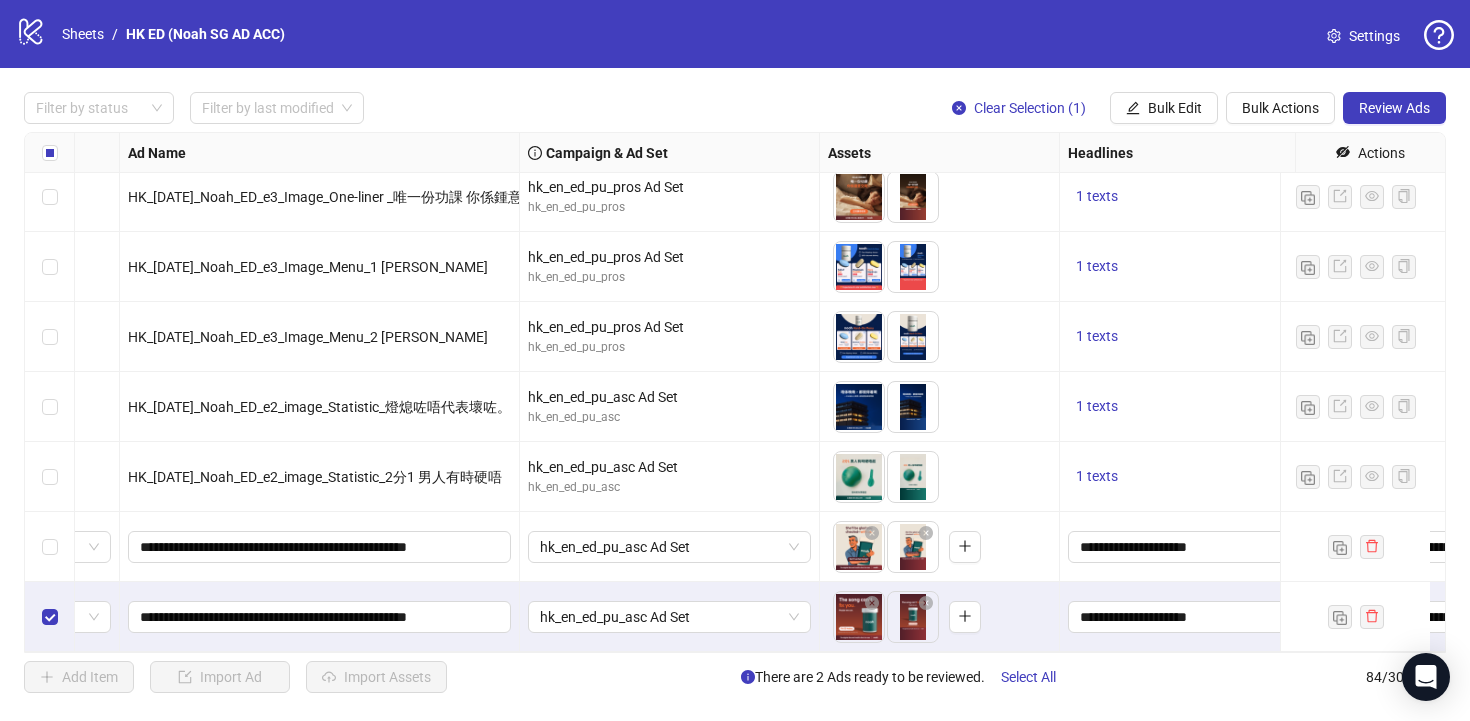 scroll, scrollTop: 5416, scrollLeft: 0, axis: vertical 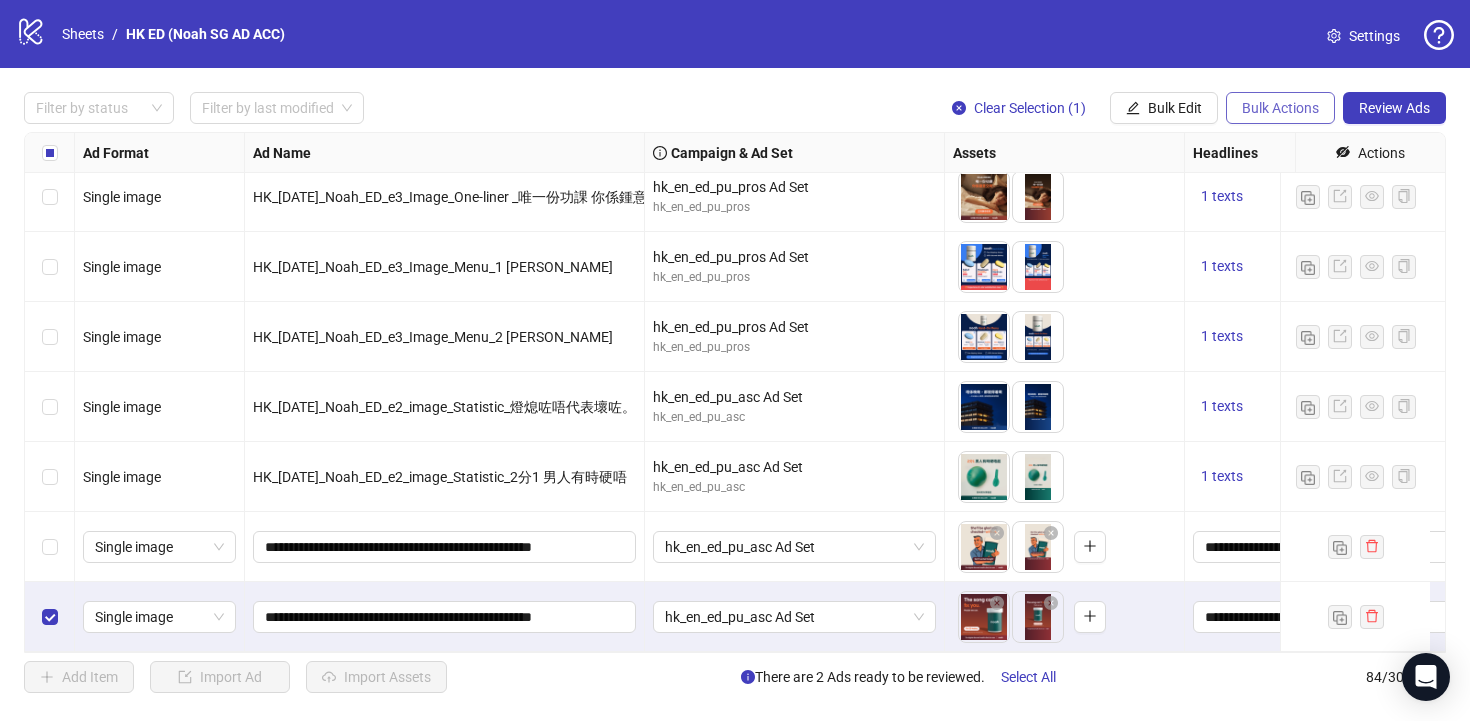 click on "Bulk Actions" at bounding box center [1280, 108] 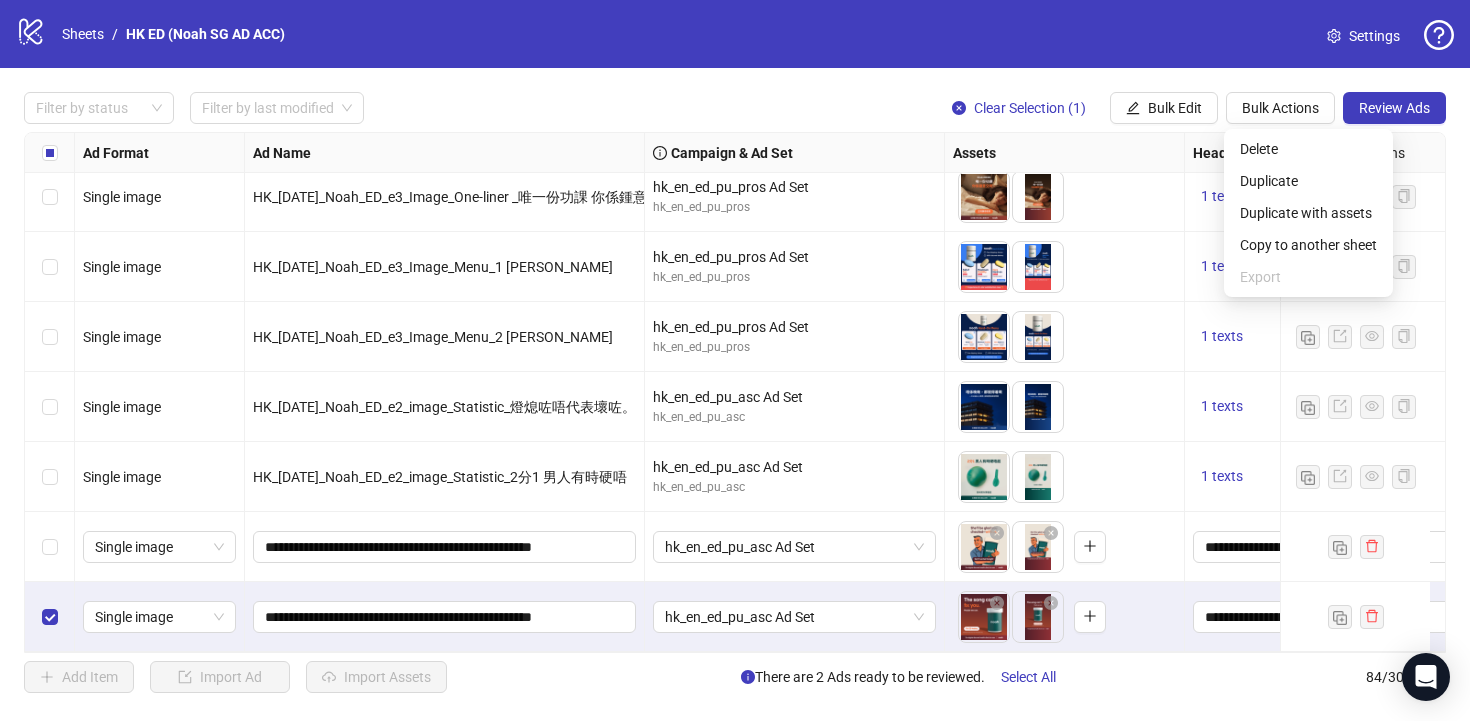 click at bounding box center [50, 617] 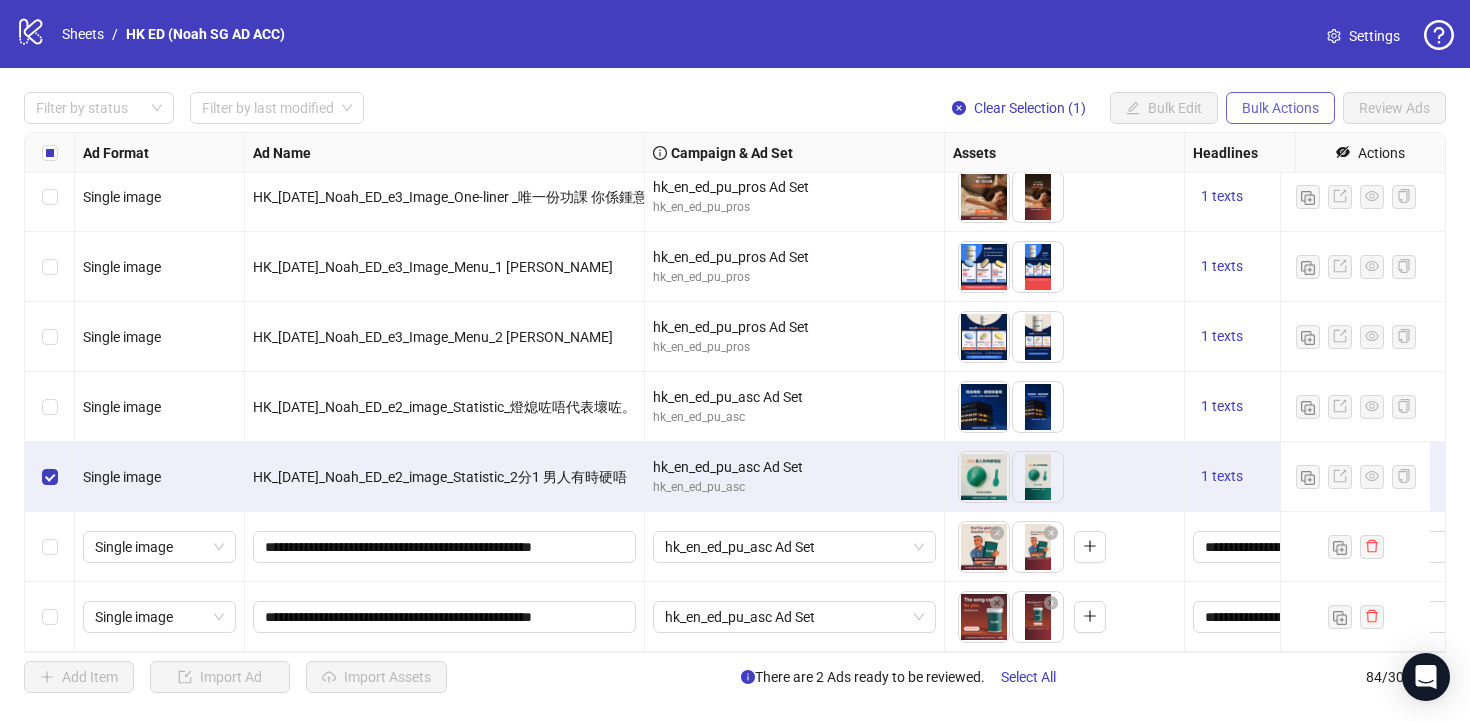 click on "Bulk Actions" at bounding box center [1280, 108] 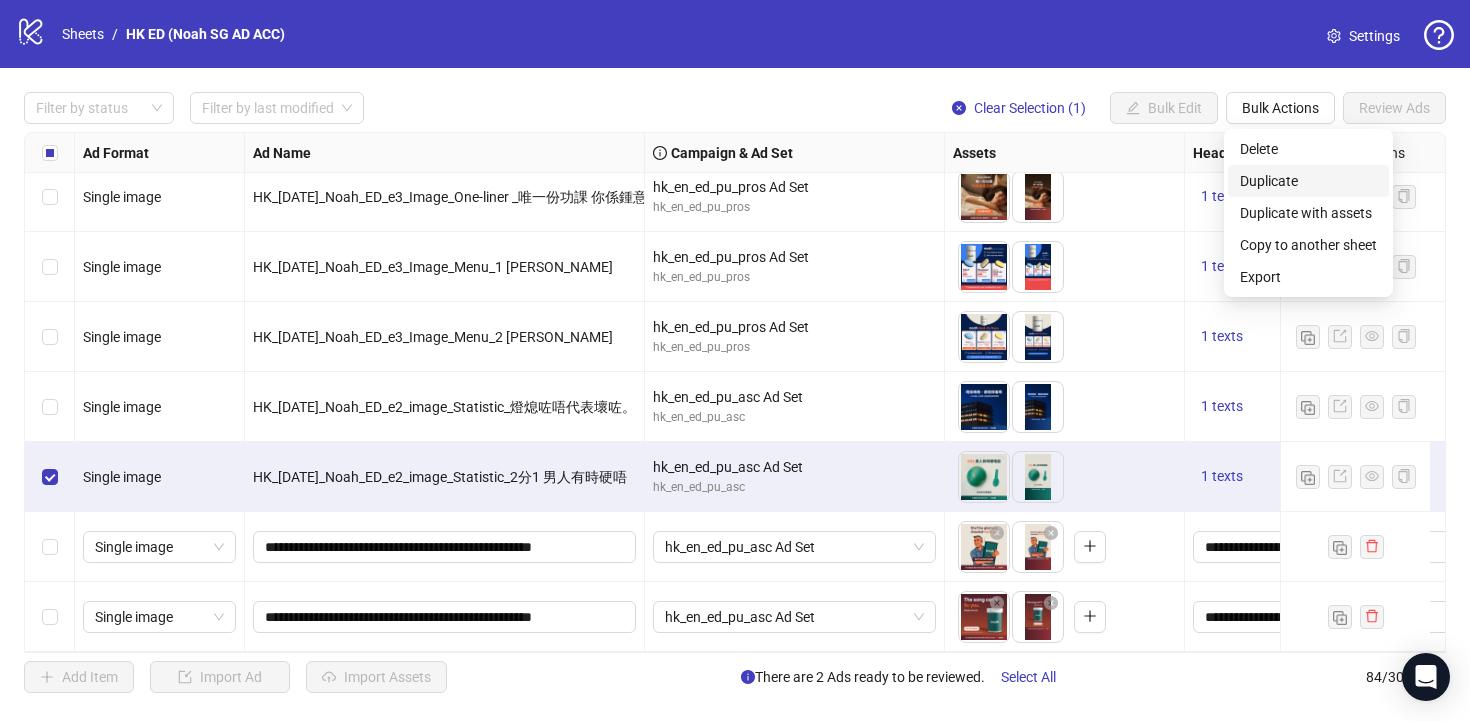 click on "Duplicate" at bounding box center [1308, 181] 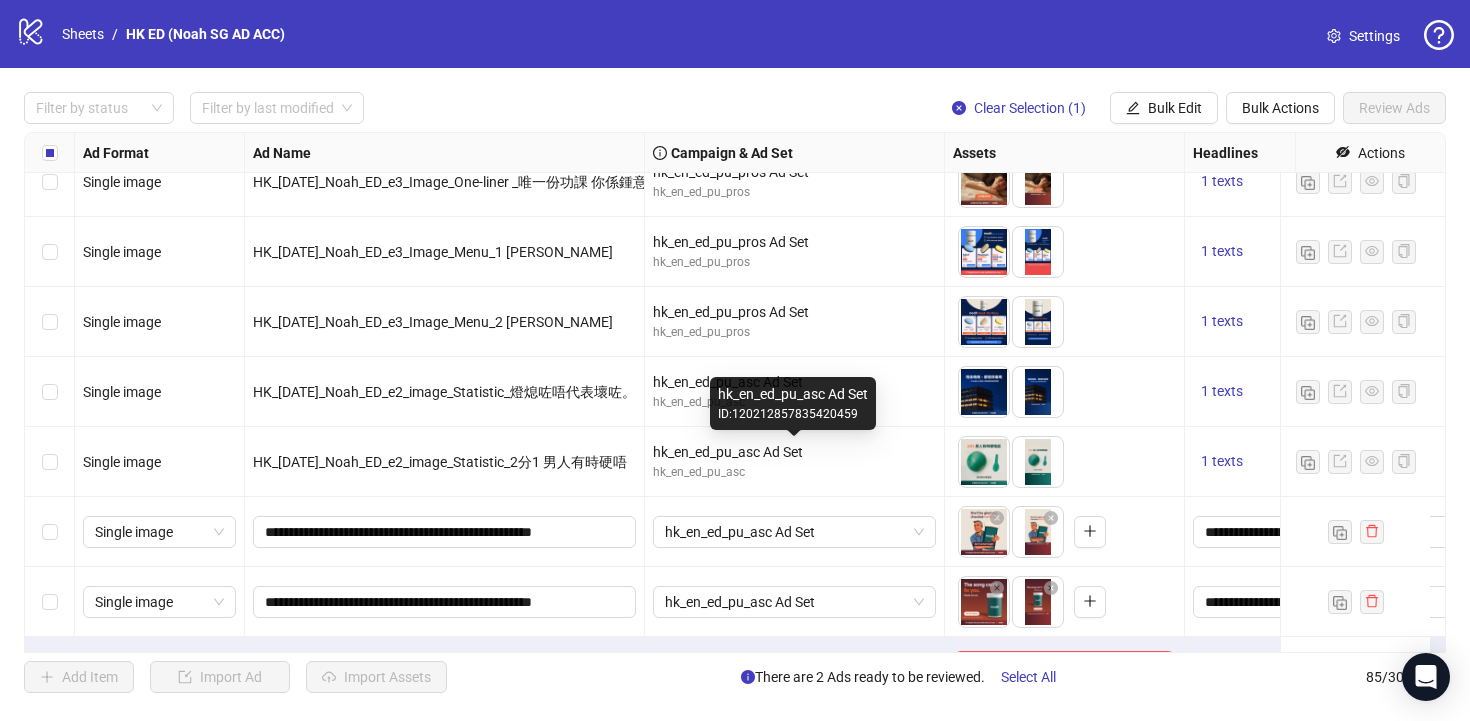 scroll, scrollTop: 5486, scrollLeft: 0, axis: vertical 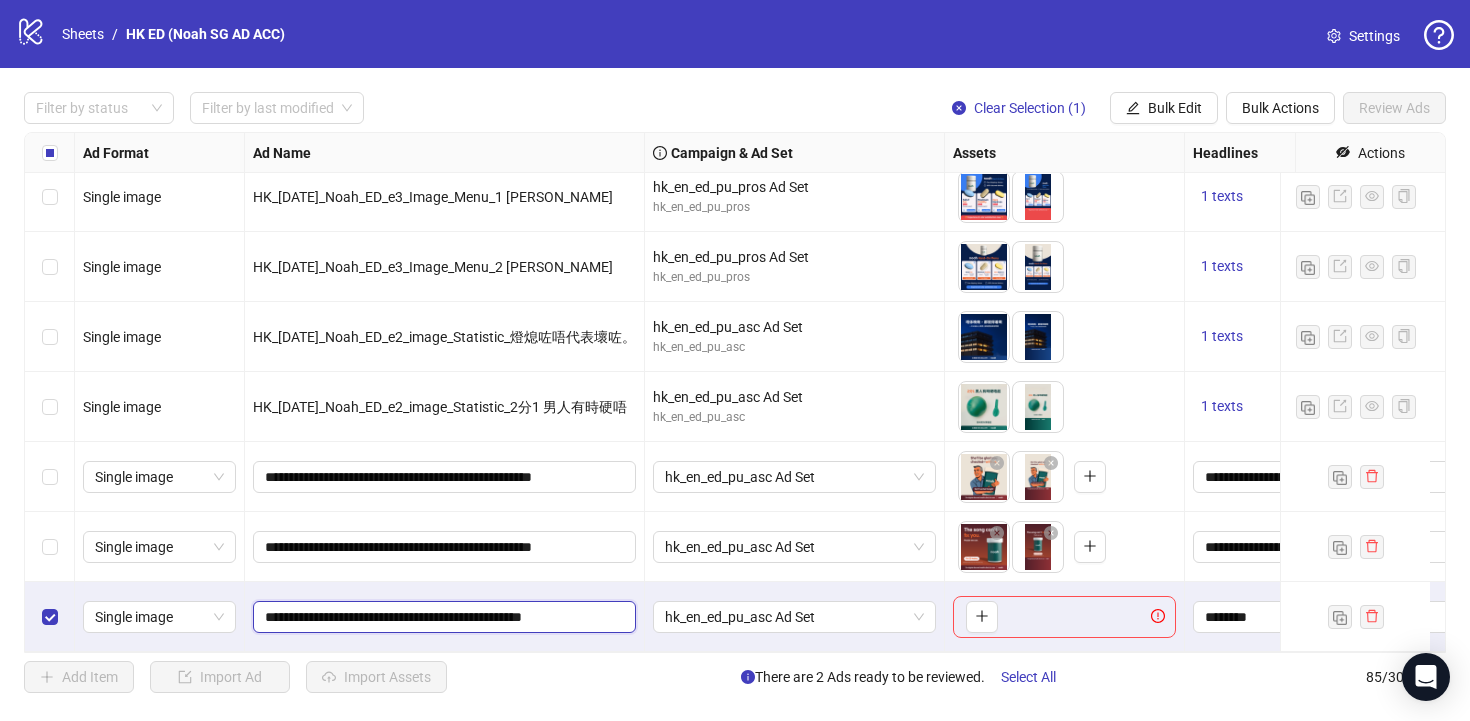 click on "**********" at bounding box center [442, 617] 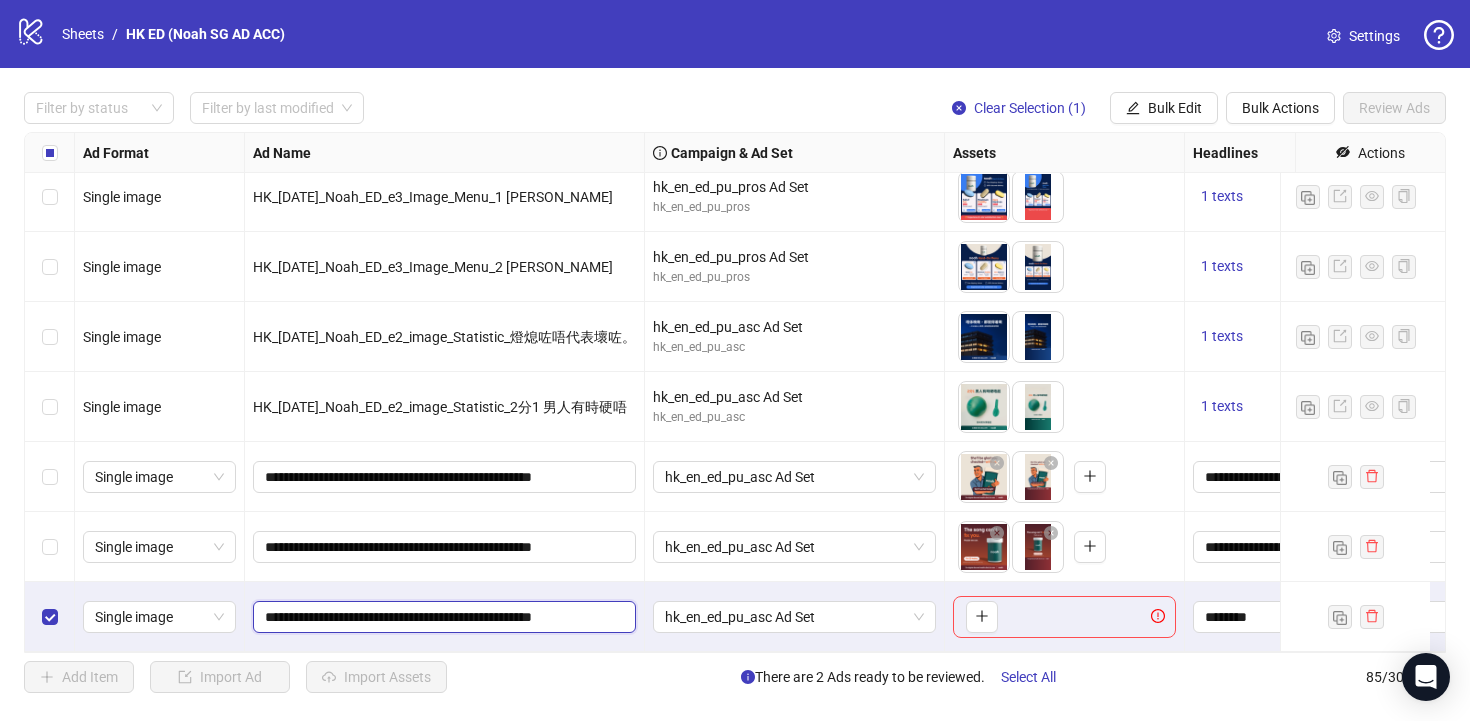 scroll, scrollTop: 0, scrollLeft: 94, axis: horizontal 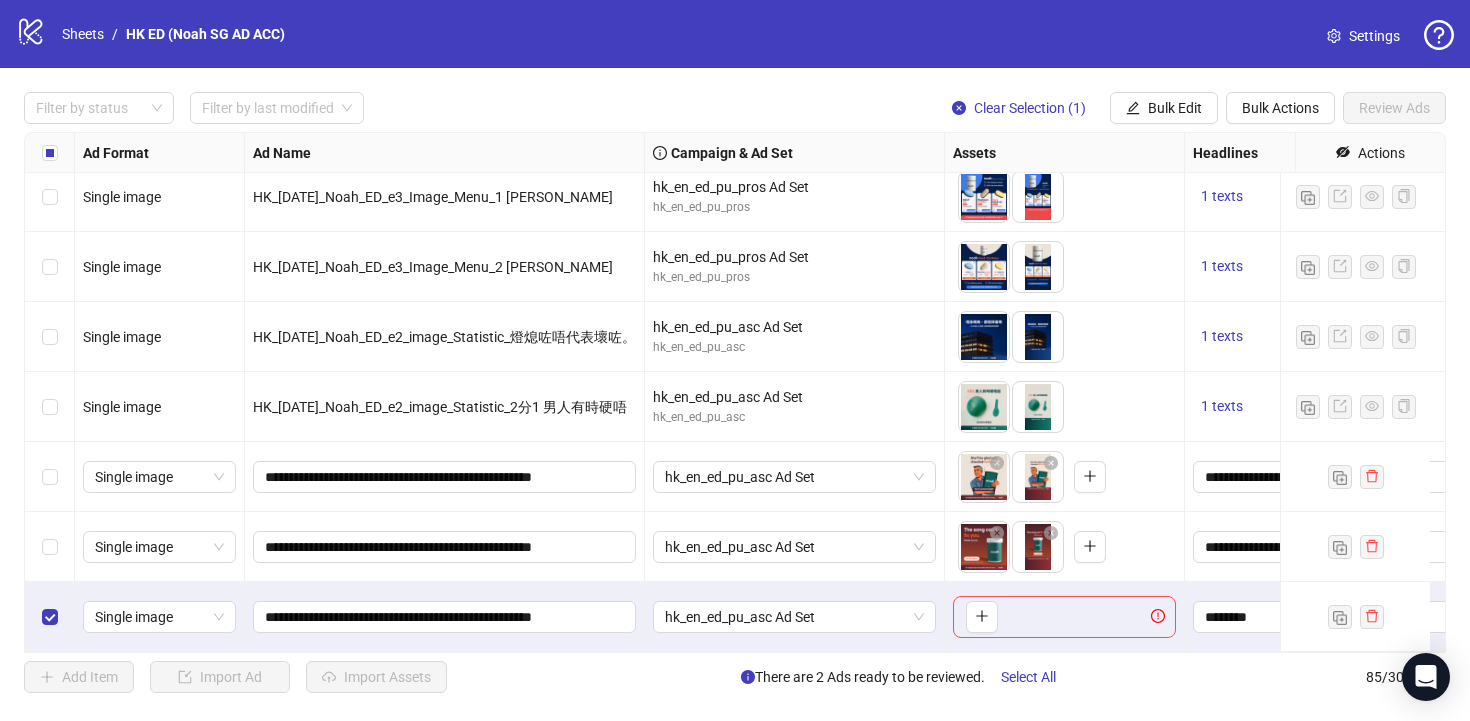 click on "**********" at bounding box center [445, 617] 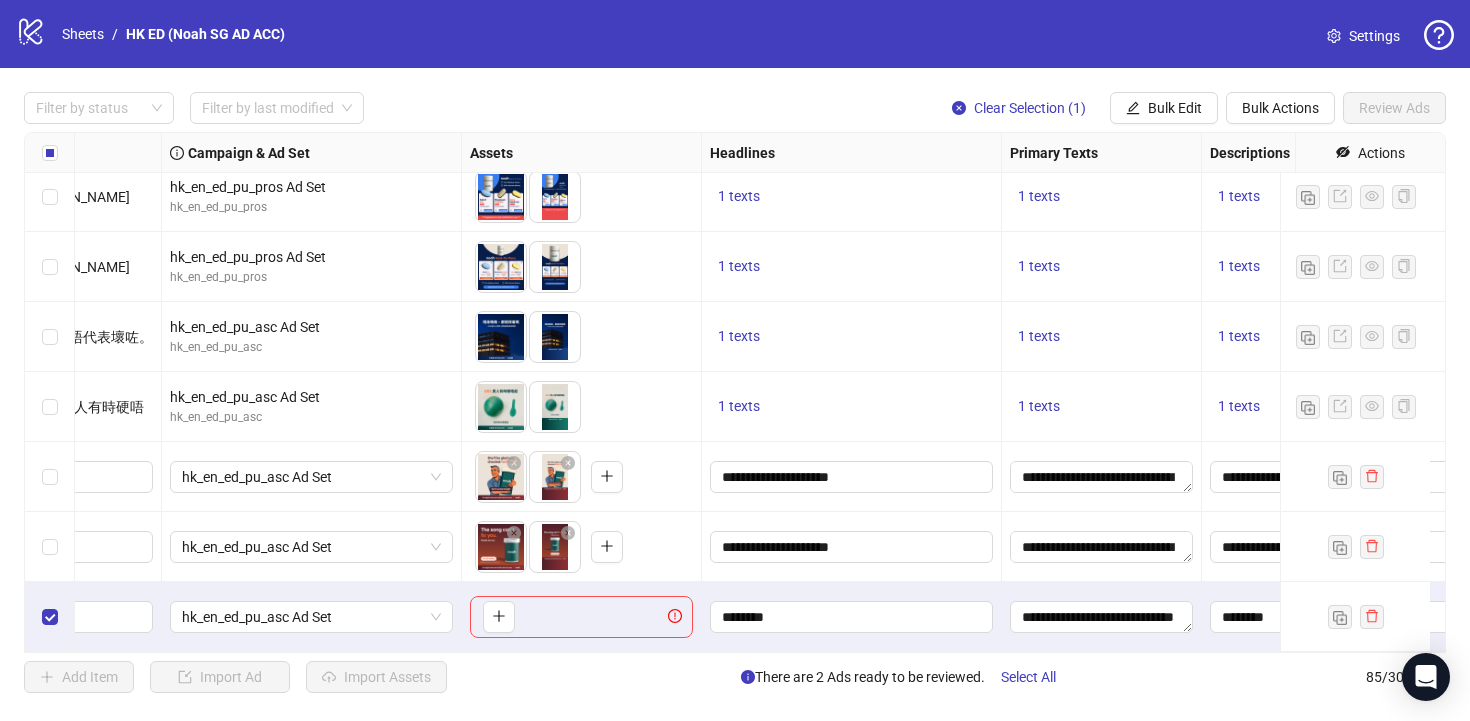 scroll, scrollTop: 5486, scrollLeft: 513, axis: both 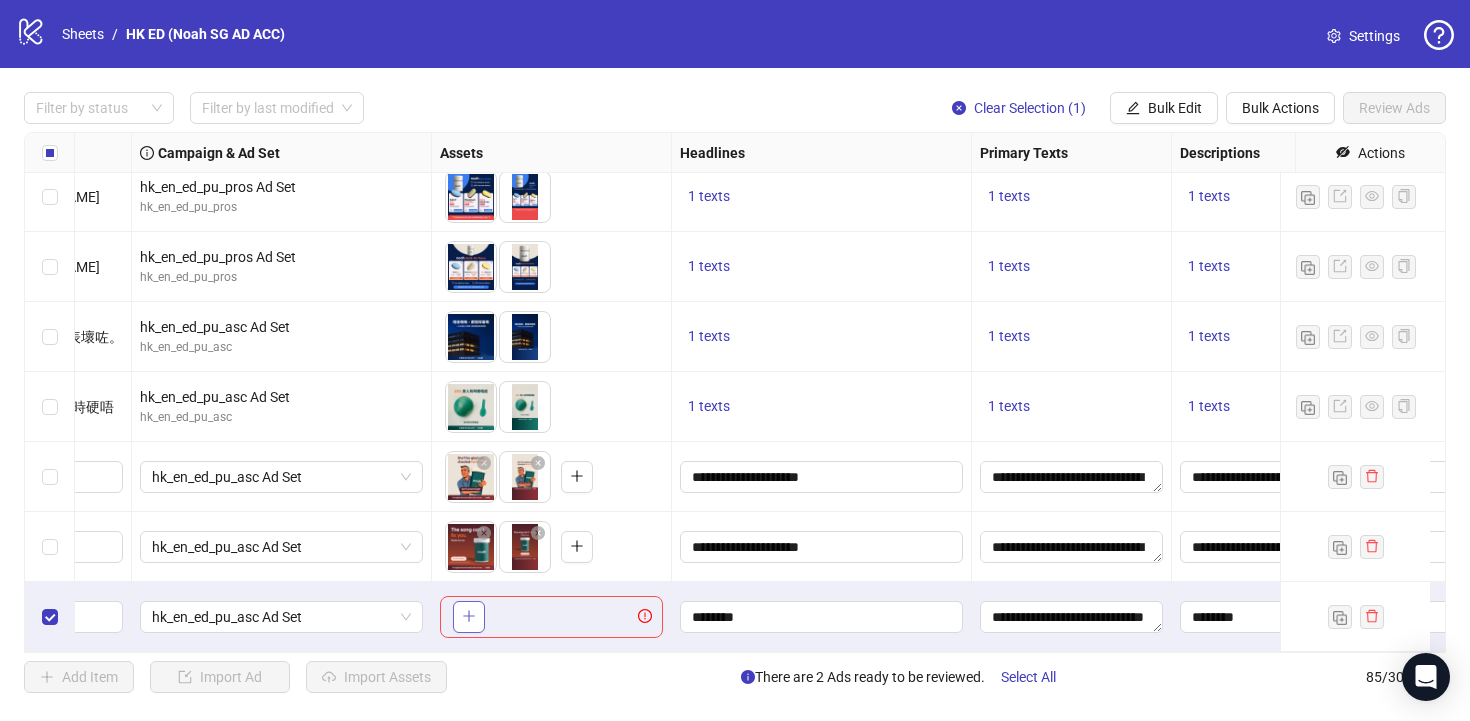 click 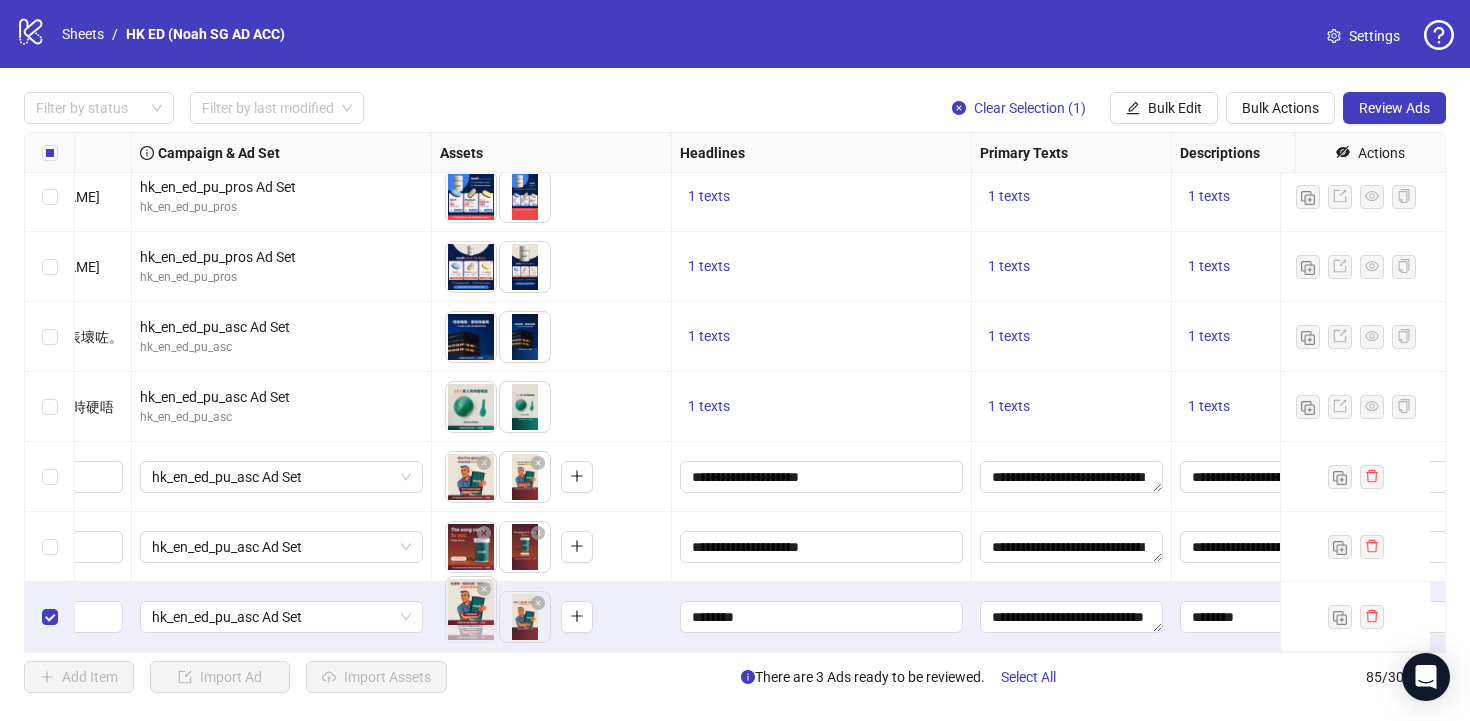 drag, startPoint x: 532, startPoint y: 612, endPoint x: 475, endPoint y: 610, distance: 57.035076 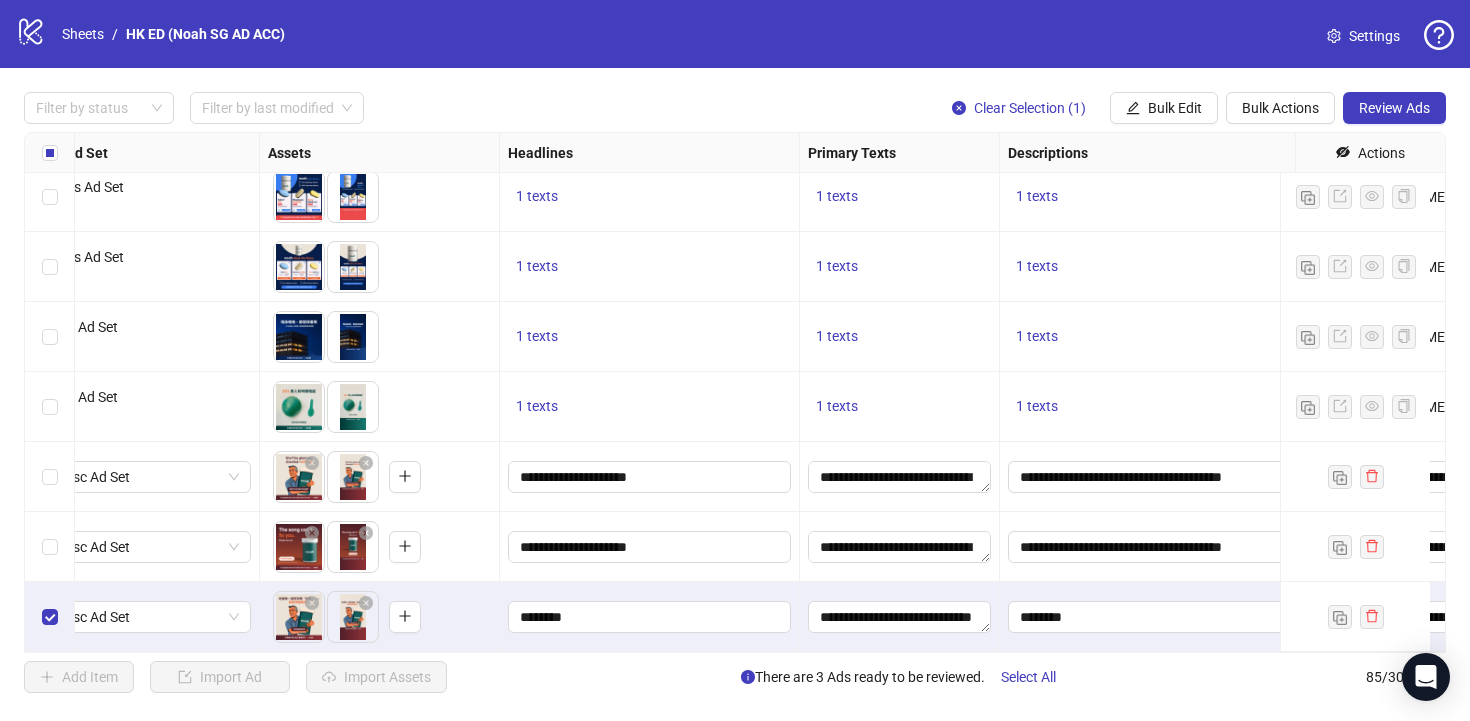 scroll, scrollTop: 5486, scrollLeft: 770, axis: both 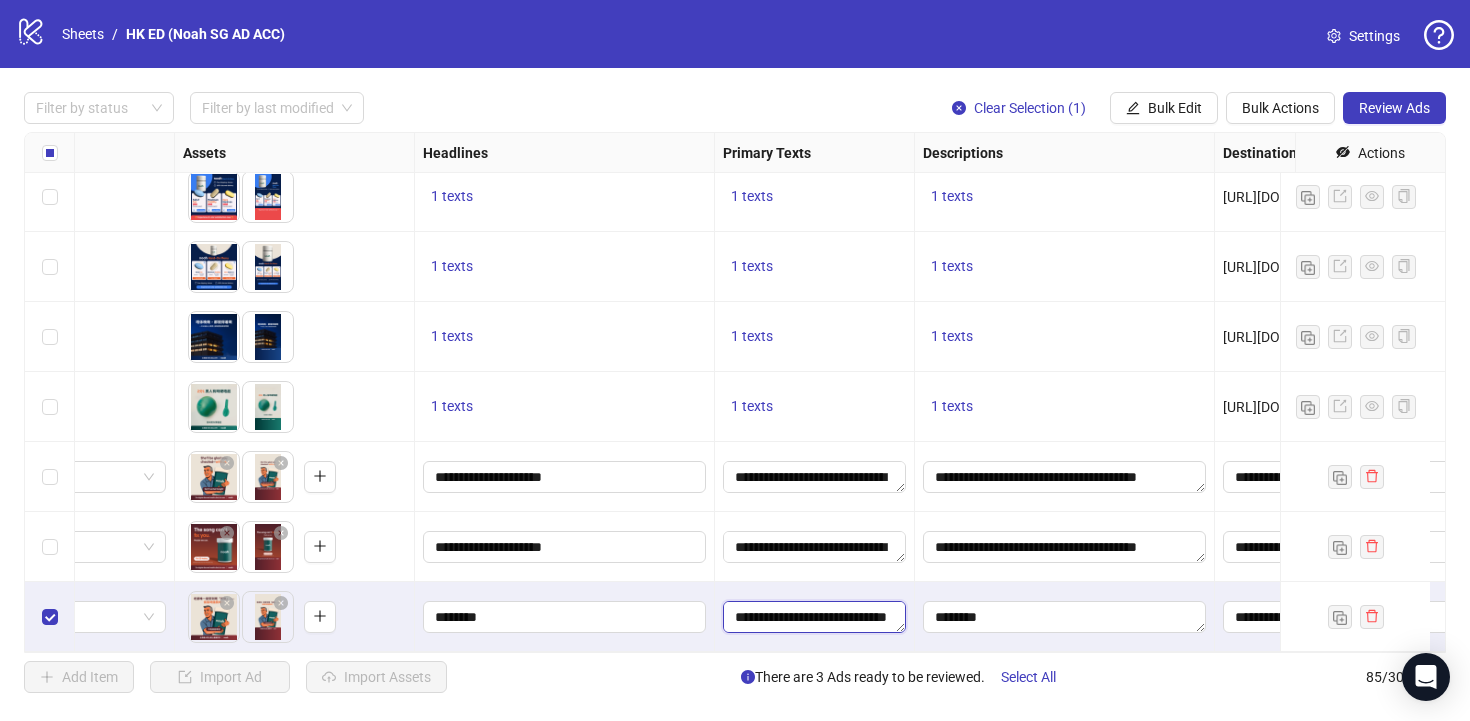 click on "**********" at bounding box center (814, 617) 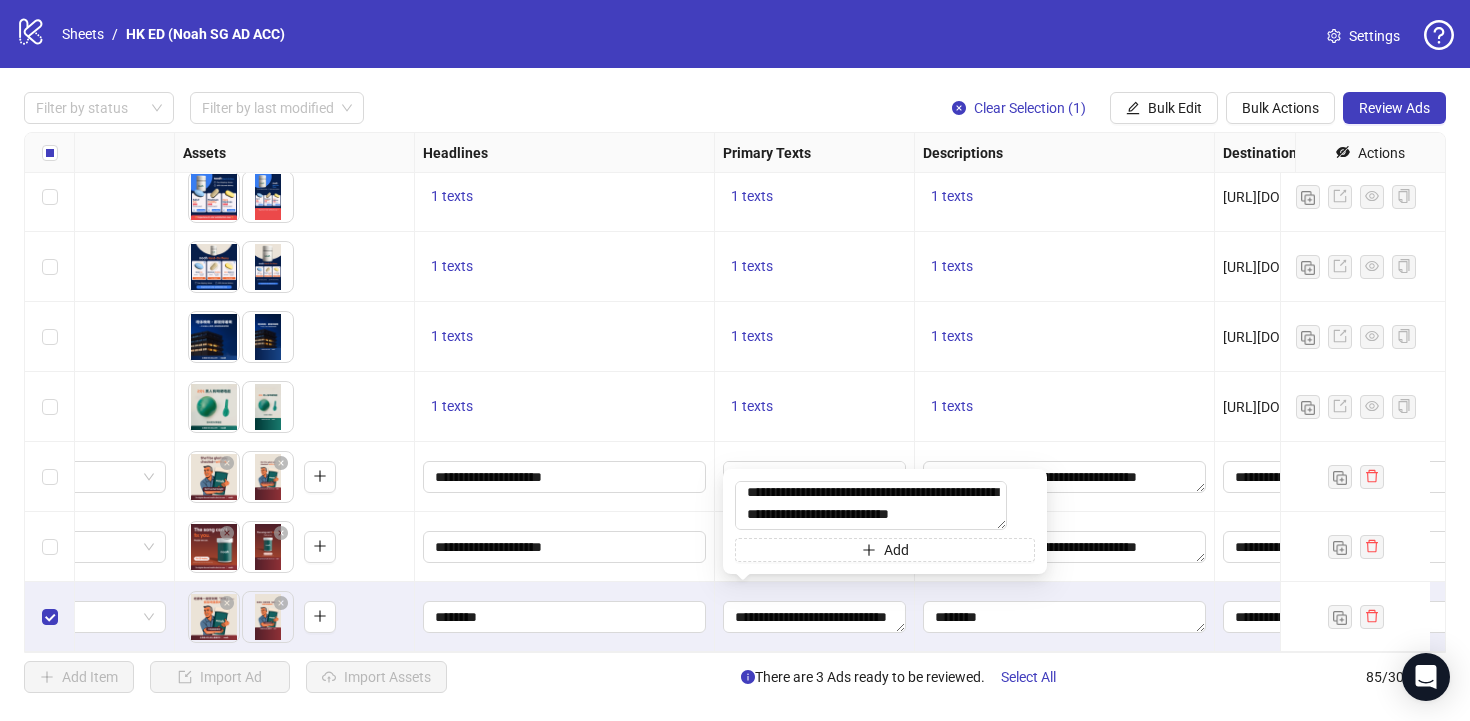 drag, startPoint x: 749, startPoint y: 489, endPoint x: 912, endPoint y: 574, distance: 183.83145 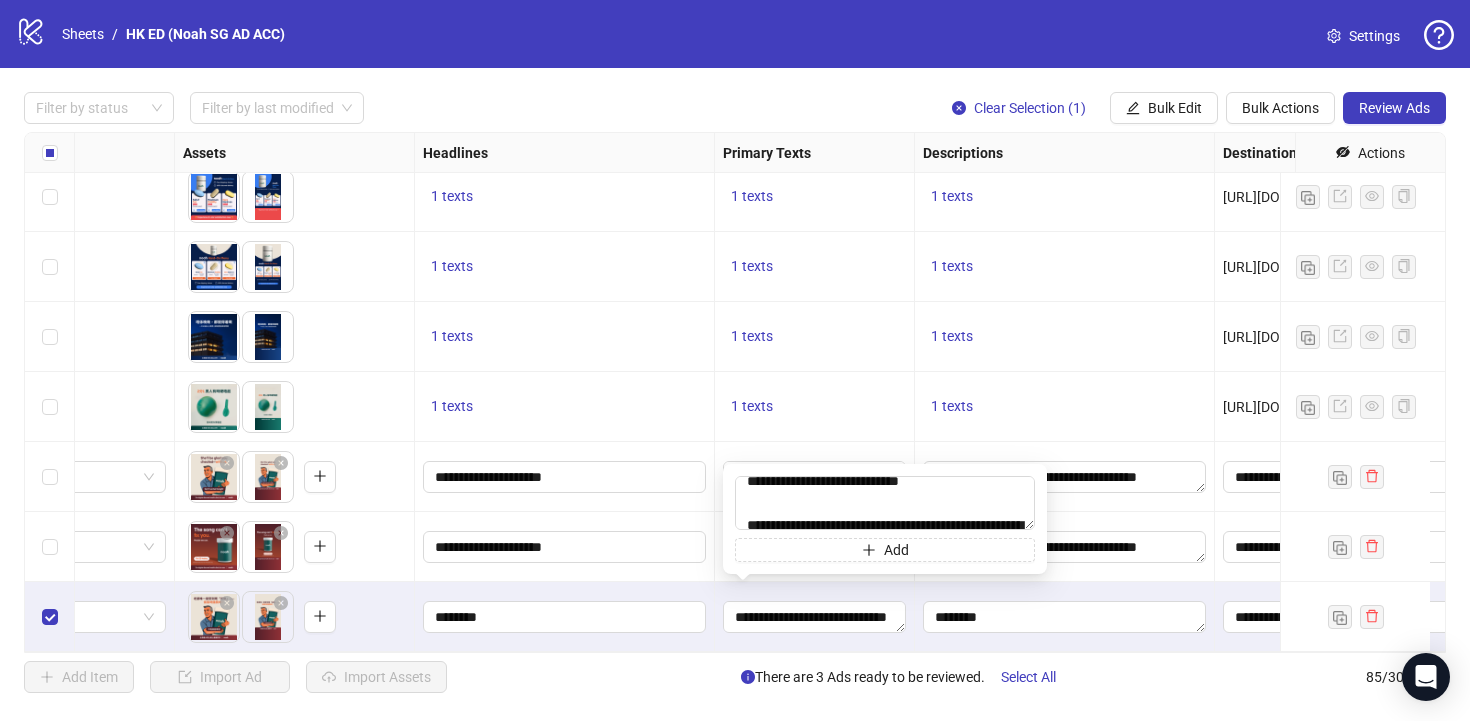 scroll, scrollTop: 6, scrollLeft: 0, axis: vertical 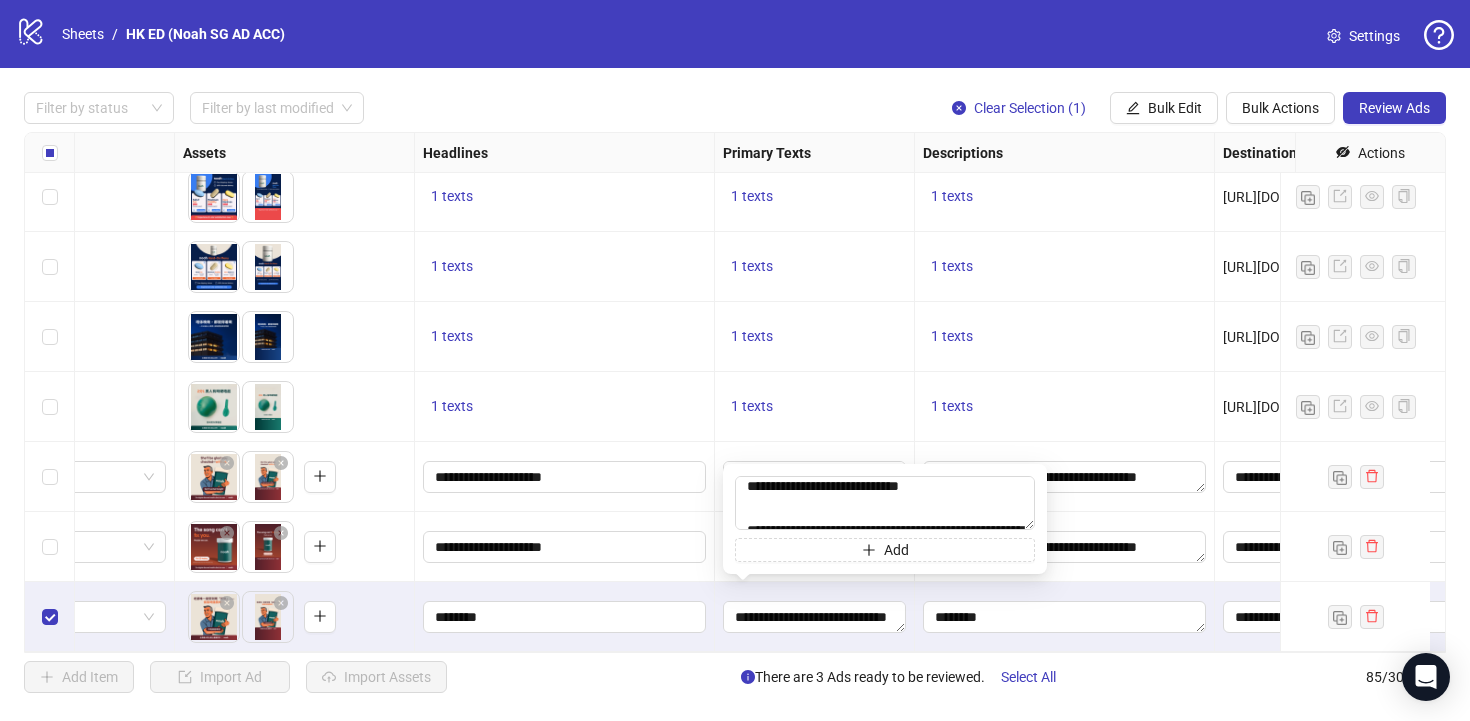 type on "**********" 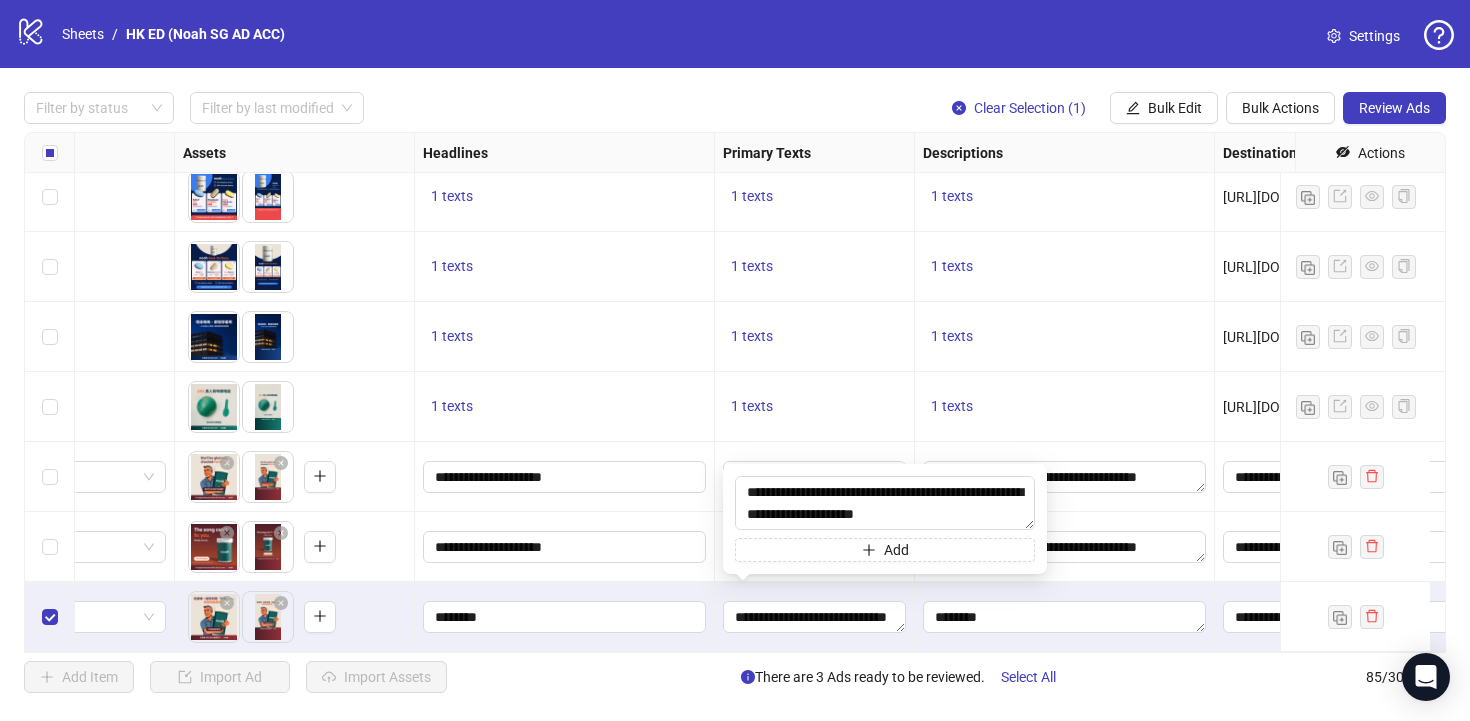 scroll, scrollTop: 103, scrollLeft: 0, axis: vertical 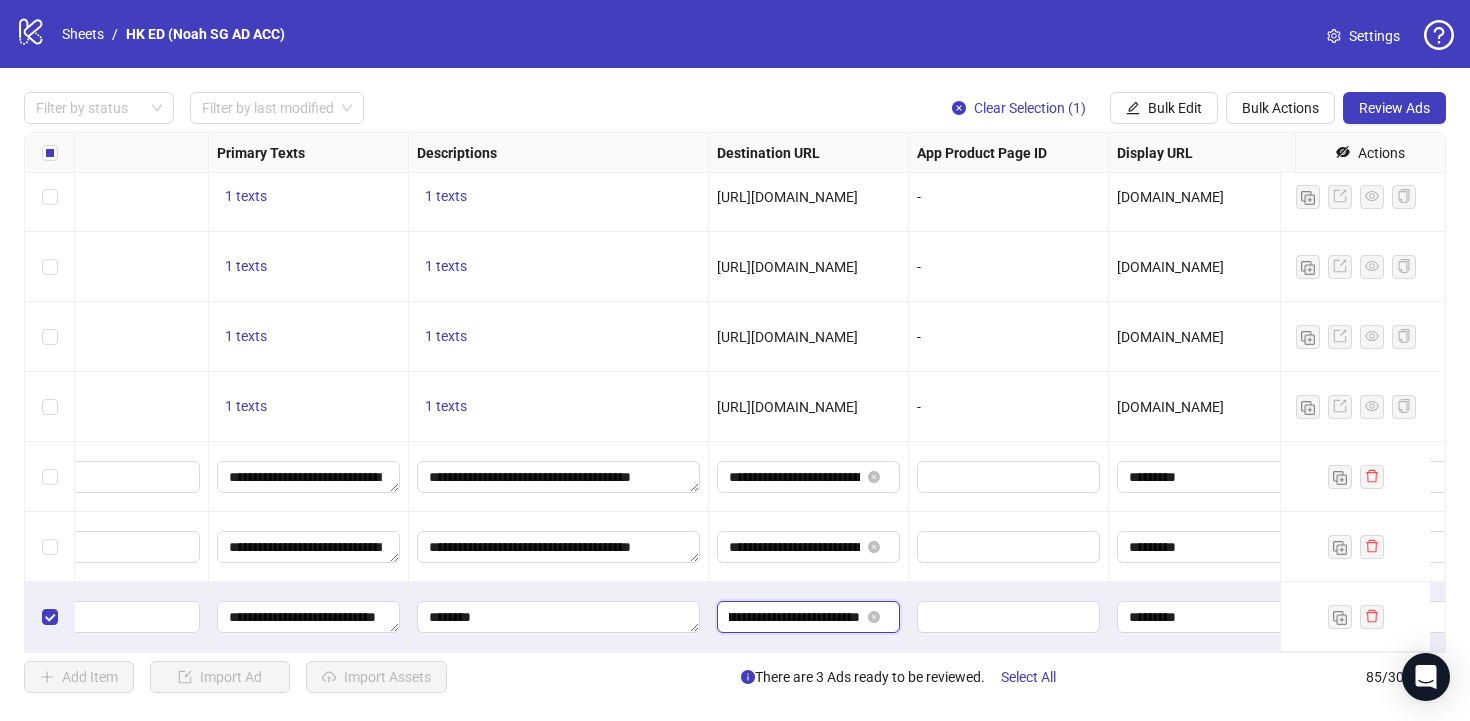 drag, startPoint x: 786, startPoint y: 612, endPoint x: 857, endPoint y: 613, distance: 71.00704 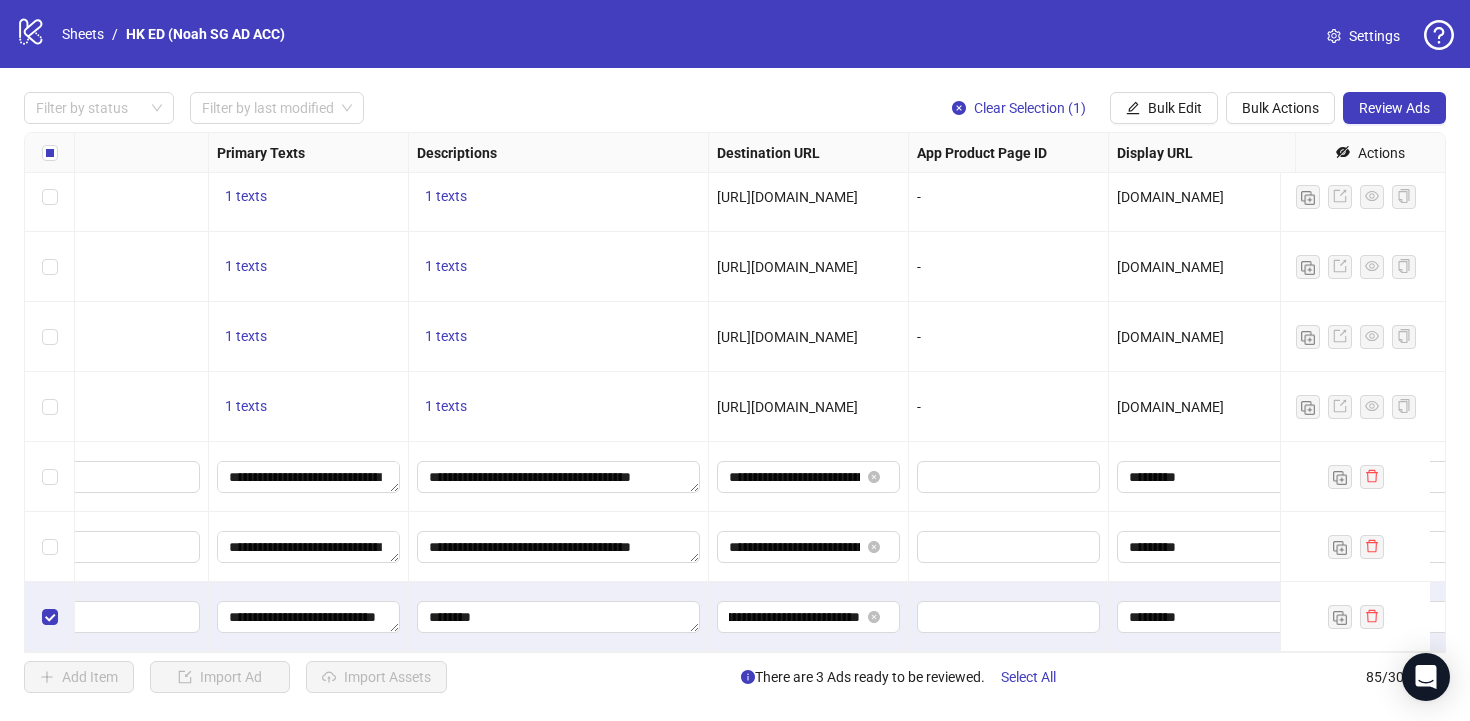 click on "**********" at bounding box center (809, 547) 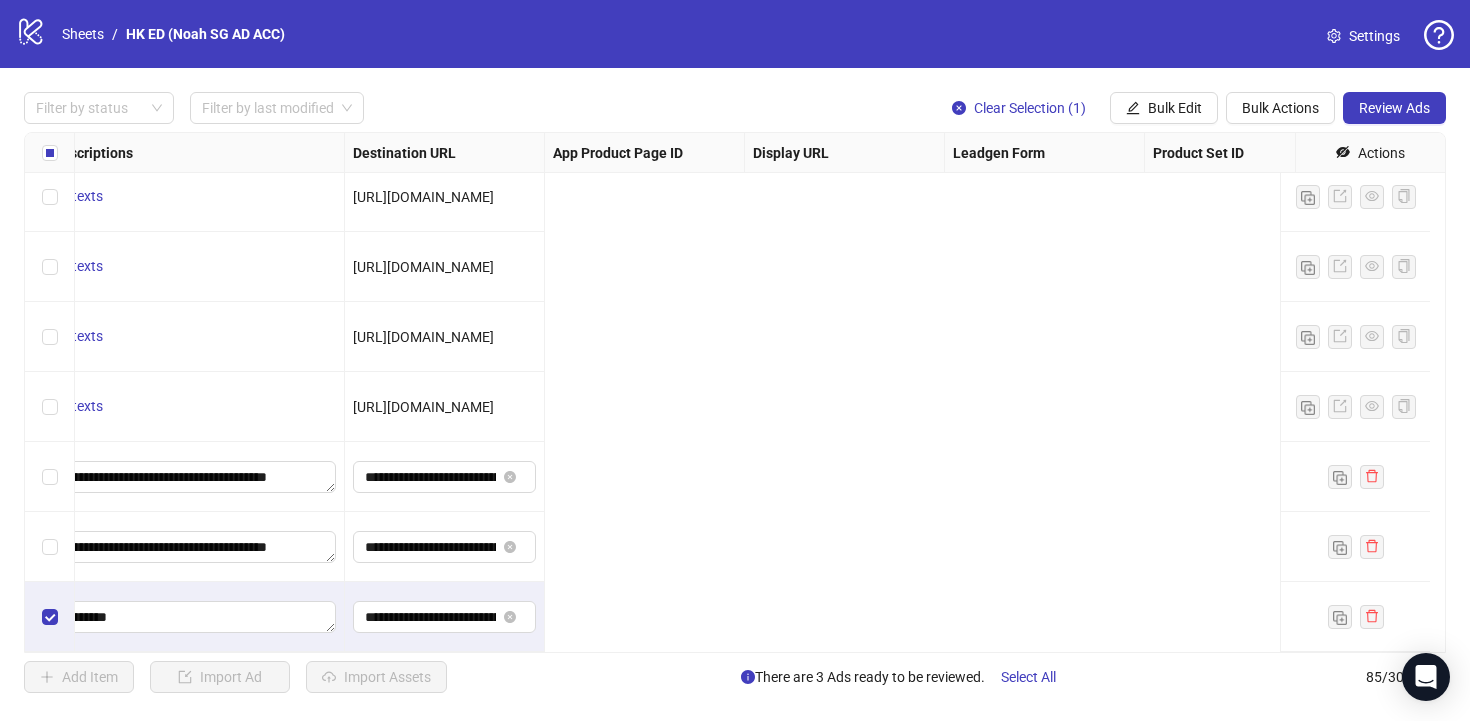 scroll, scrollTop: 5486, scrollLeft: 0, axis: vertical 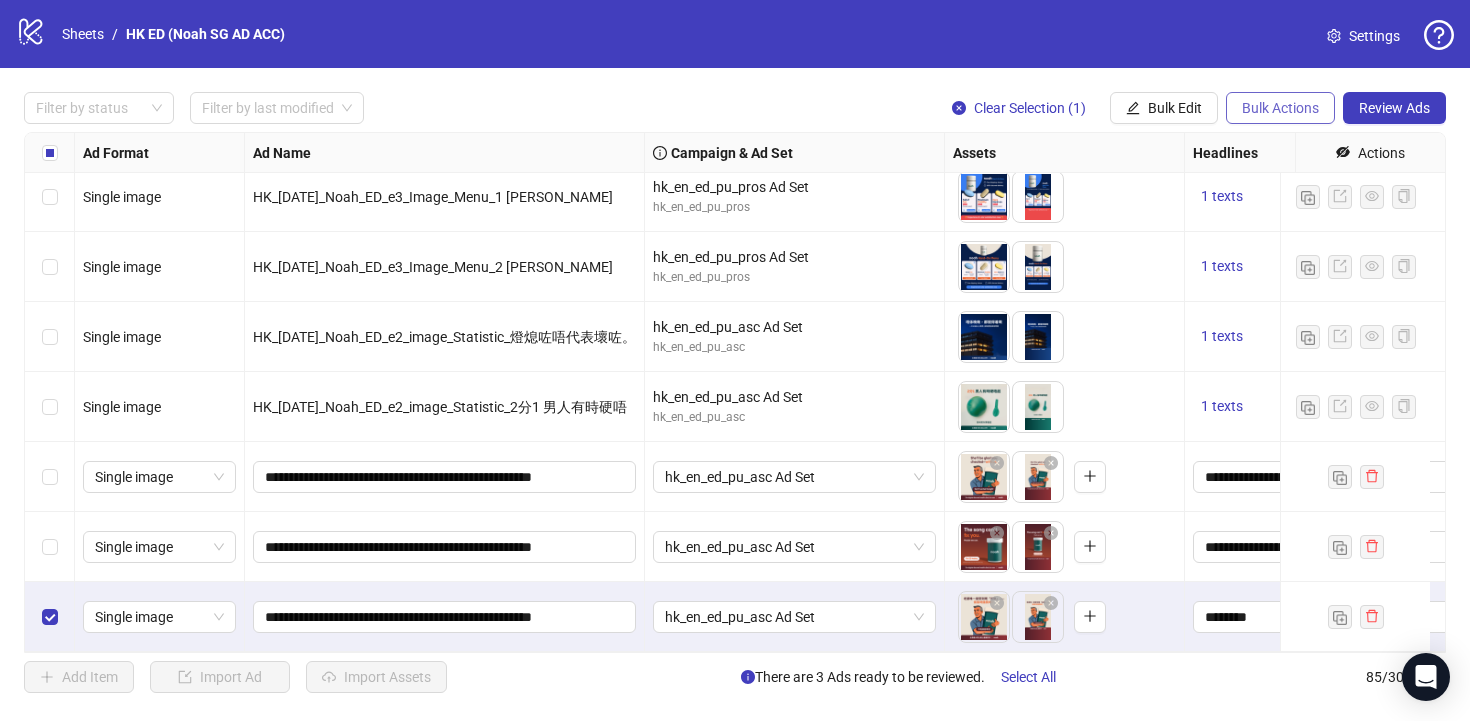 click on "Bulk Actions" at bounding box center [1280, 108] 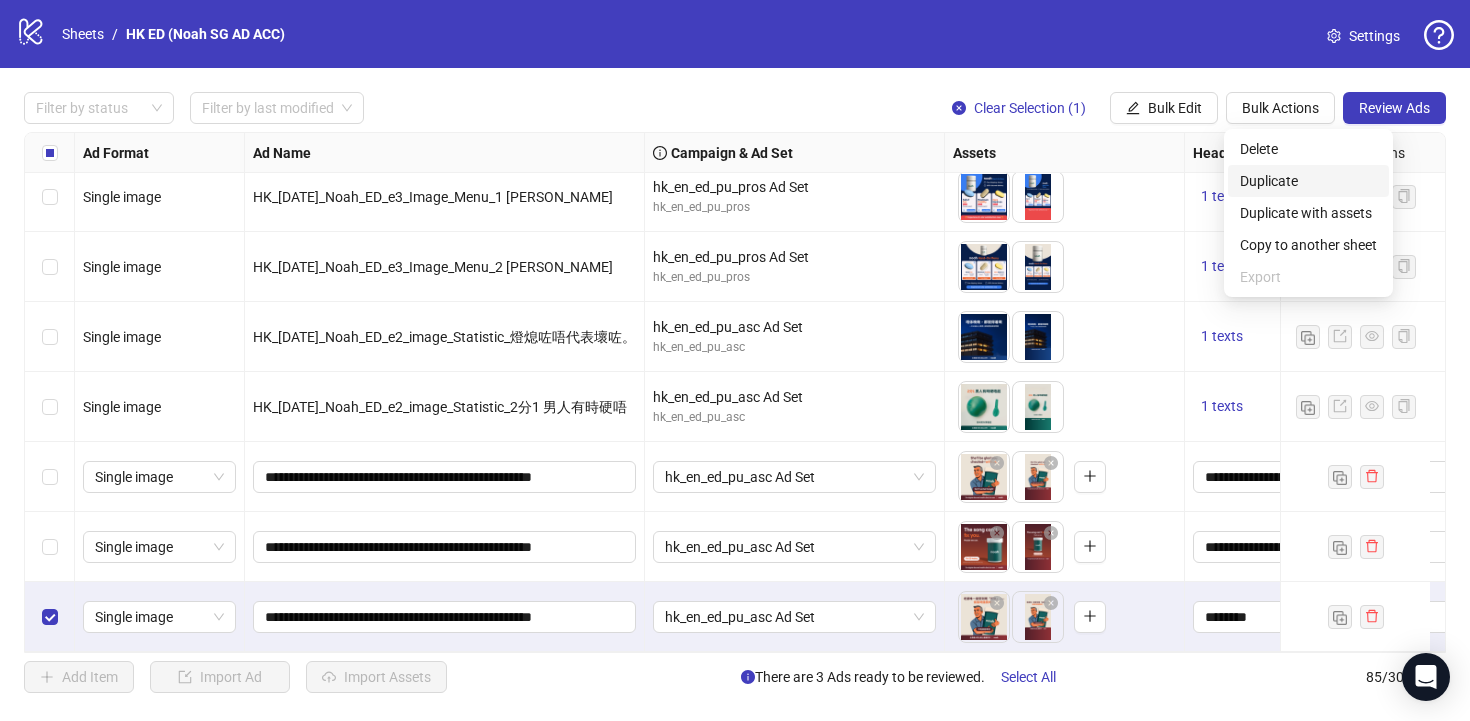 click on "Duplicate" at bounding box center (1308, 181) 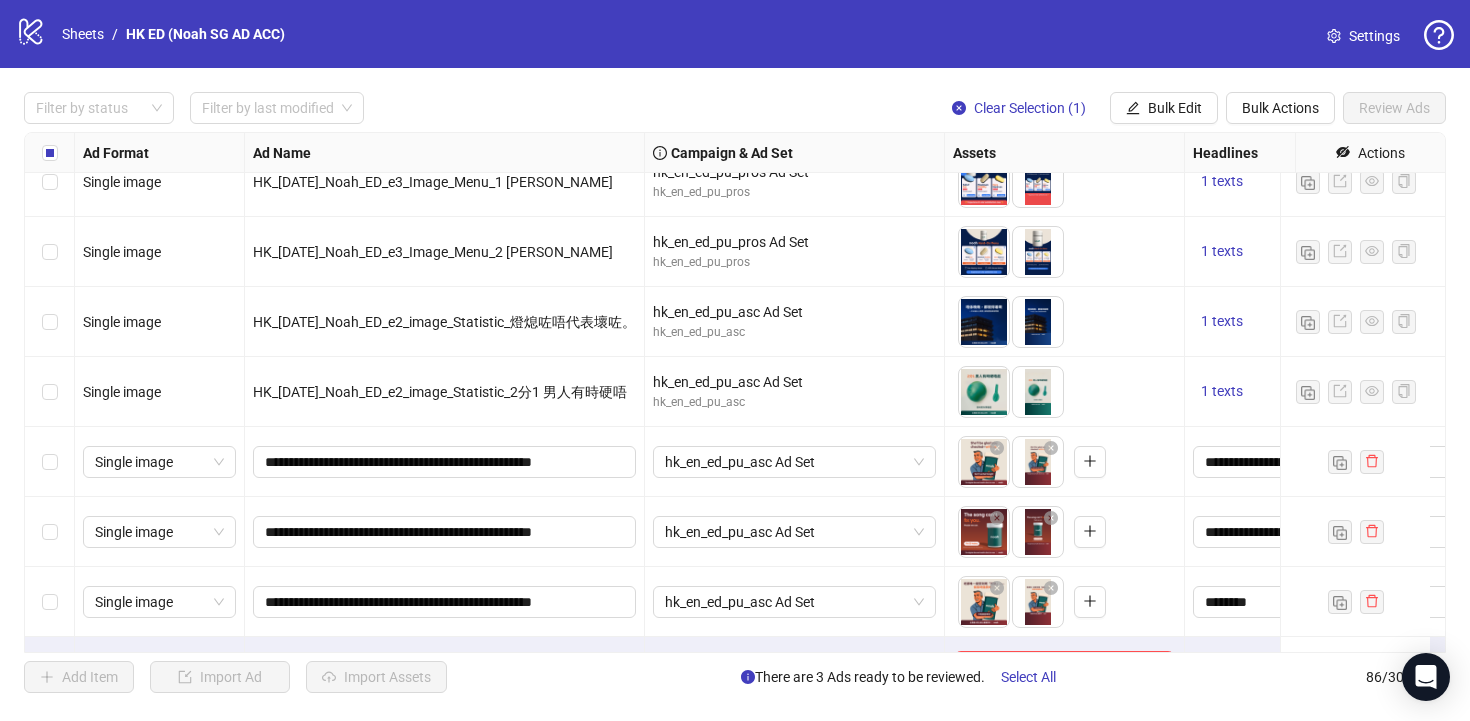 scroll, scrollTop: 5556, scrollLeft: 0, axis: vertical 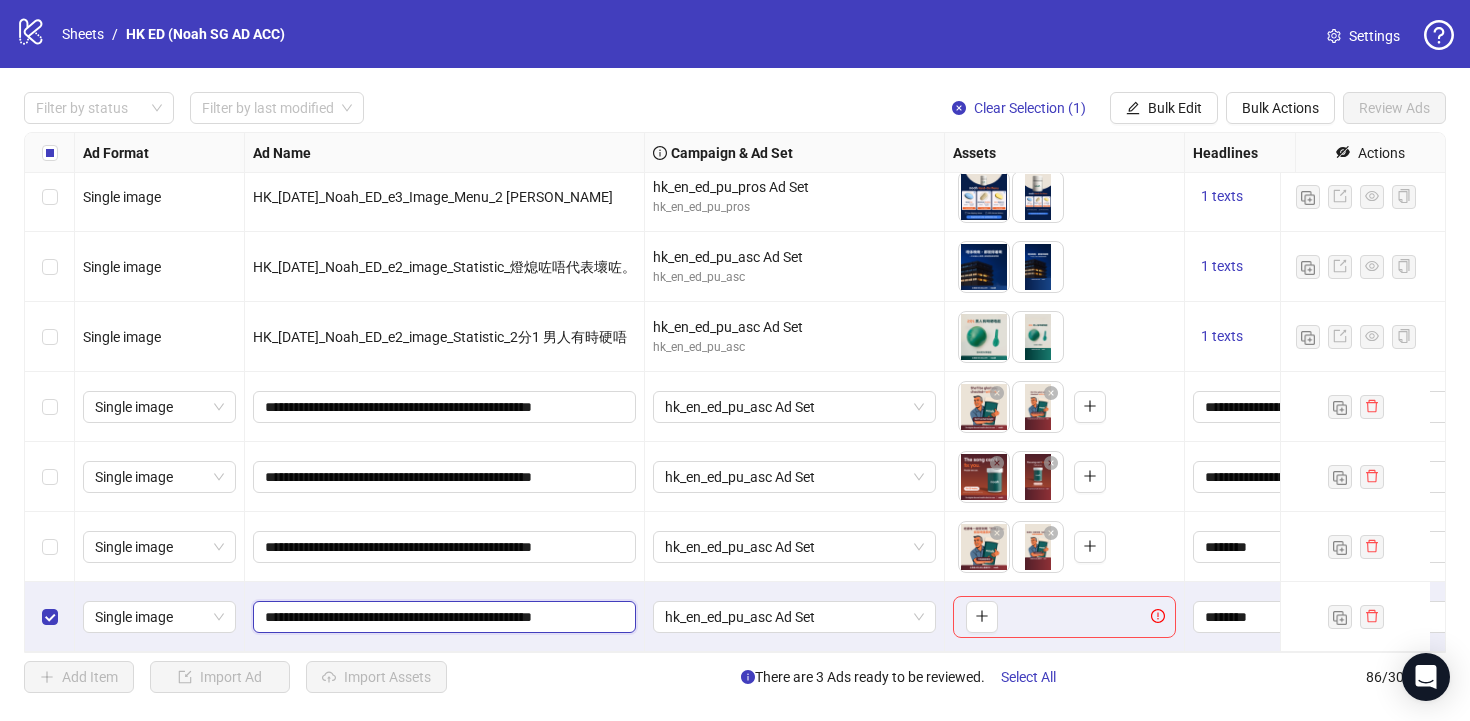 click on "**********" at bounding box center [442, 617] 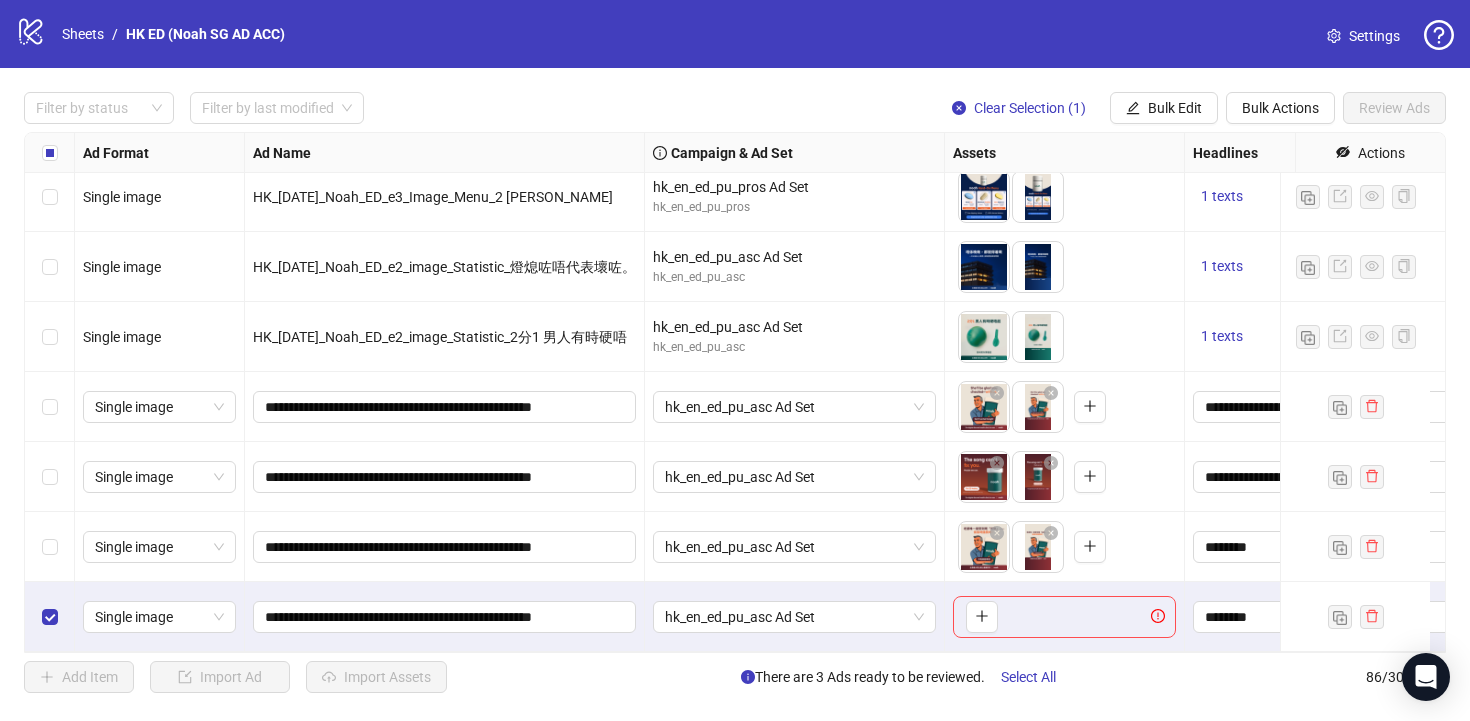 click on "**********" at bounding box center [445, 547] 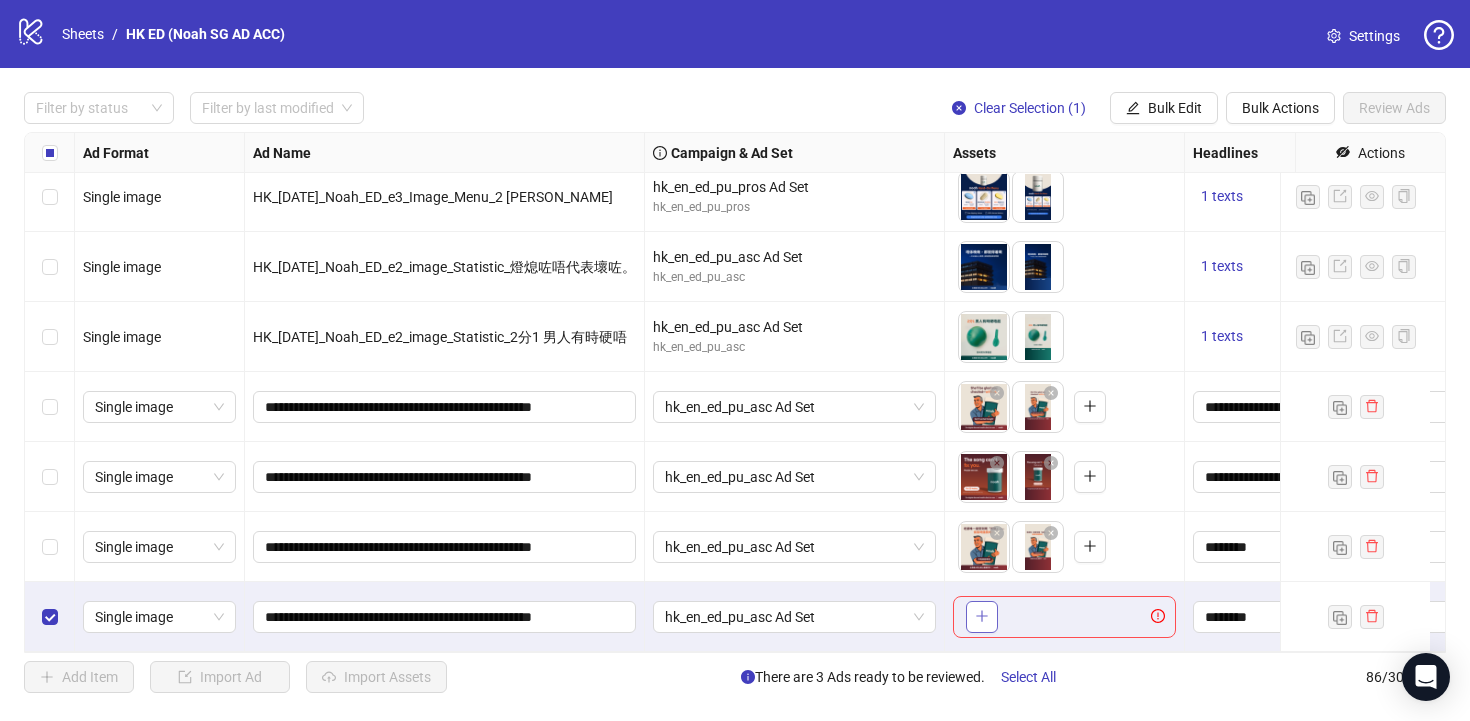 click 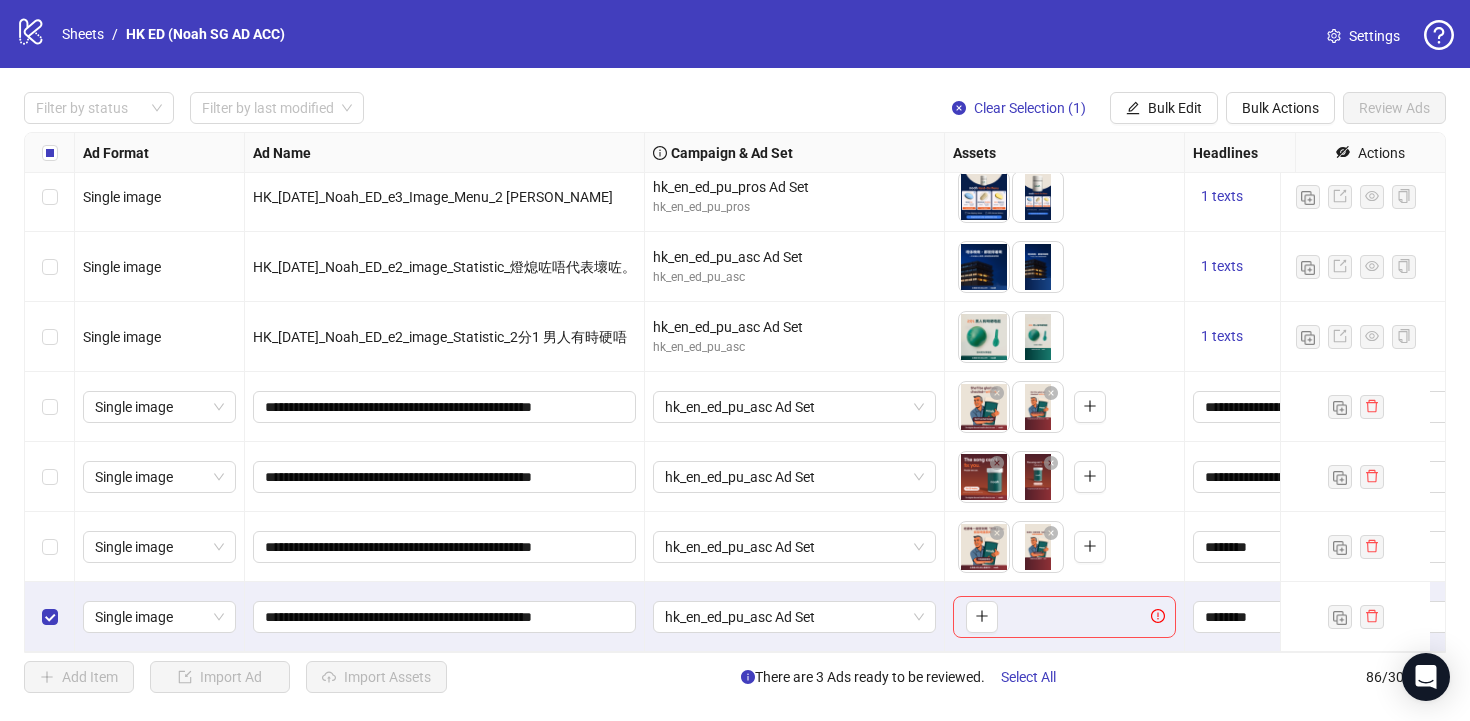 scroll, scrollTop: 0, scrollLeft: 95, axis: horizontal 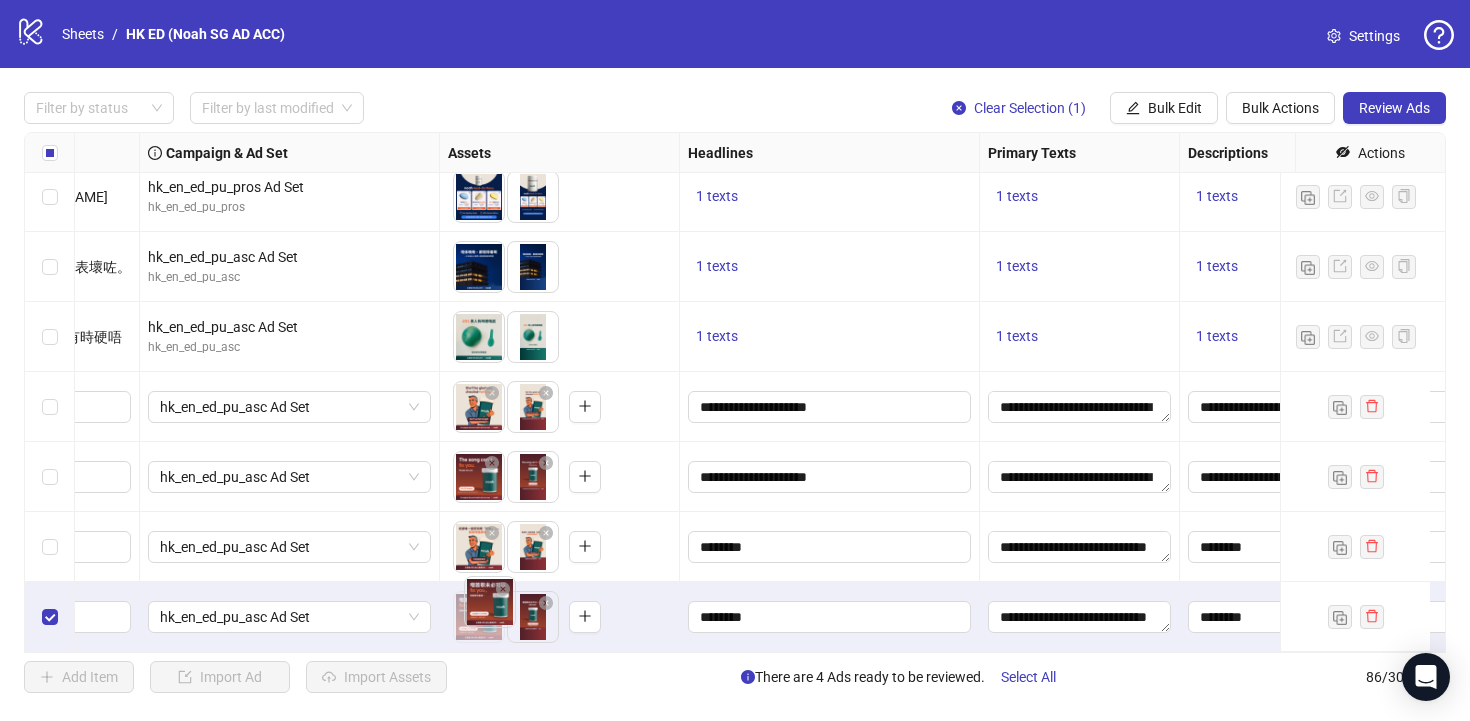 drag, startPoint x: 523, startPoint y: 618, endPoint x: 478, endPoint y: 618, distance: 45 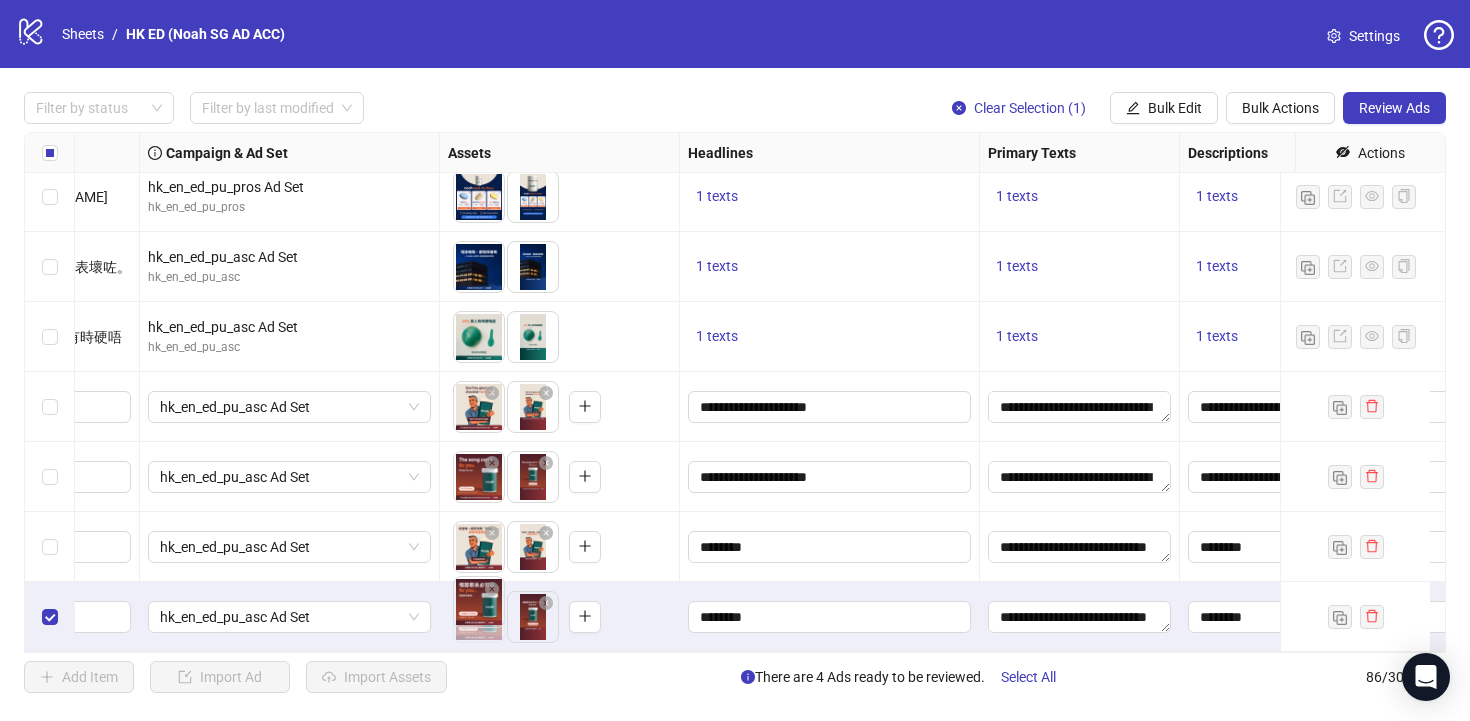 click on "logo/logo-mobile Sheets / HK ED (Noah SG AD ACC) Settings   Filter by status Filter by last modified Clear Selection (1) Bulk Edit Bulk Actions Review Ads Ad Format Ad Name Campaign & Ad Set Assets Headlines Primary Texts Descriptions Destination URL App Product Page ID Display URL Leadgen Form Product Set ID Call to Action Actions Single image HK_[DATE]_Noah_ED_e3_Image_One-liner _唯一份功課 你係鍾意 hk_en_ed_pu_pros Ad Set hk_en_ed_pu_pros
To pick up a draggable item, press the space bar.
While dragging, use the arrow keys to move the item.
Press space again to drop the item in its new position, or press escape to cancel.
1 texts 1 texts 1 texts [URL][DOMAIN_NAME] Single image HK_[DATE]_Noah_ED_e3_Image_Menu_1 noah Har hk_en_ed_pu_pros Ad Set hk_en_ed_pu_pros
To pick up a draggable item, press the space bar.
While dragging, use the arrow keys to move the item.
Press space again to drop the item in its new position, or press escape to cancel." at bounding box center [735, 360] 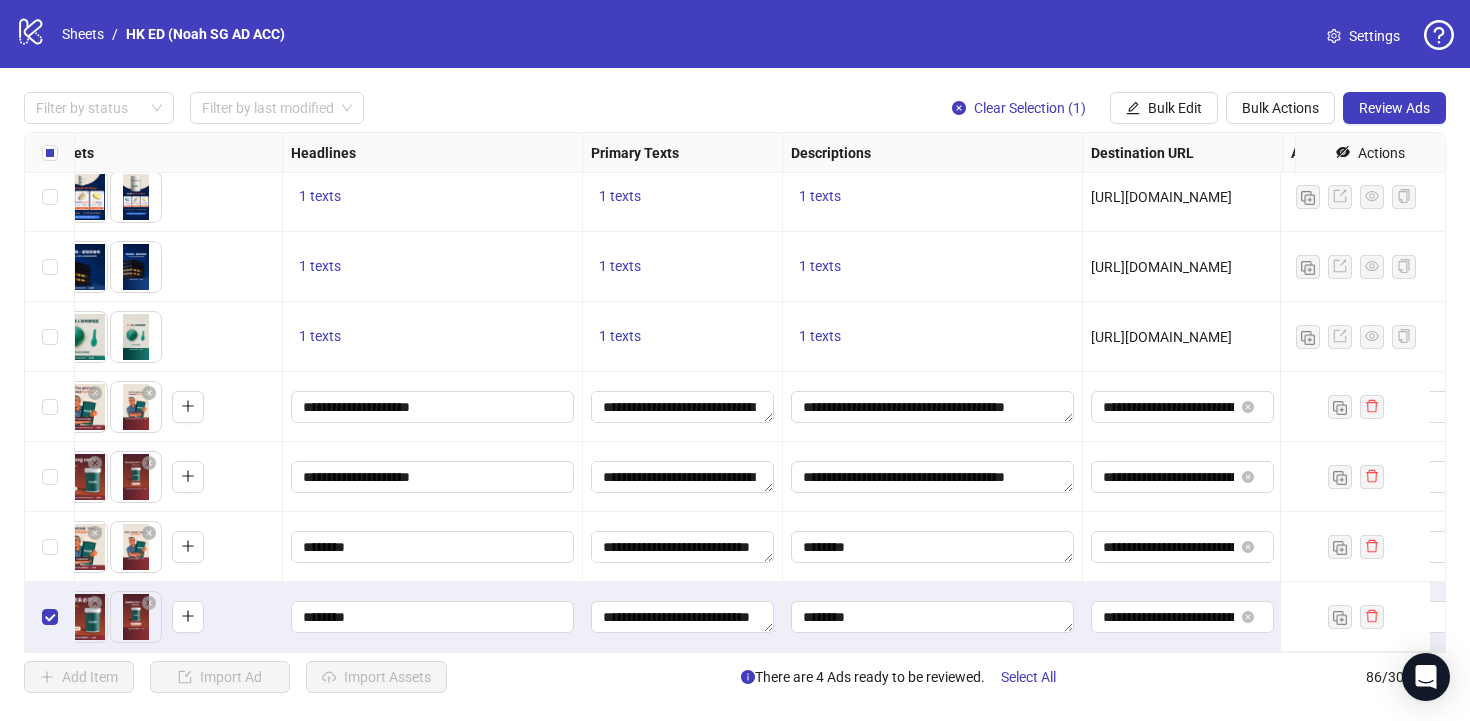 scroll, scrollTop: 5556, scrollLeft: 906, axis: both 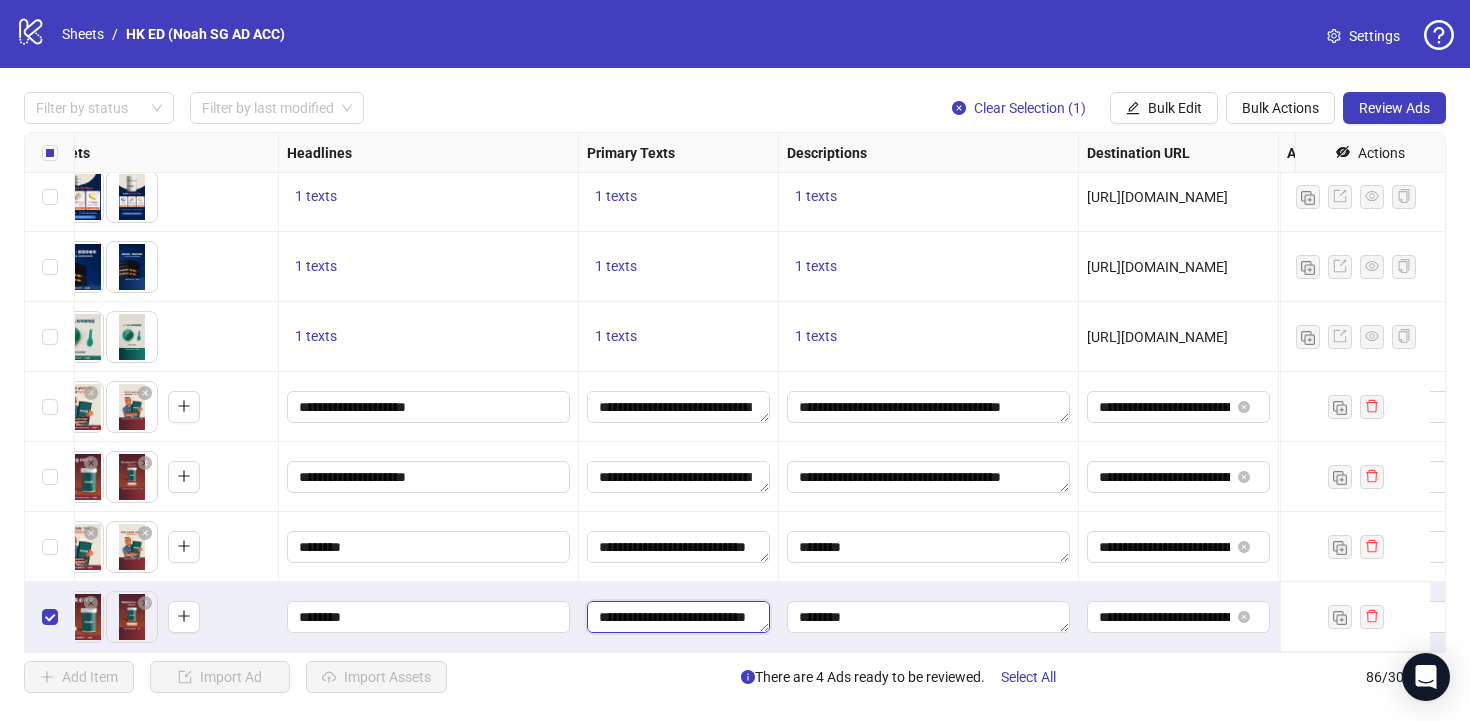 click on "**********" at bounding box center (678, 617) 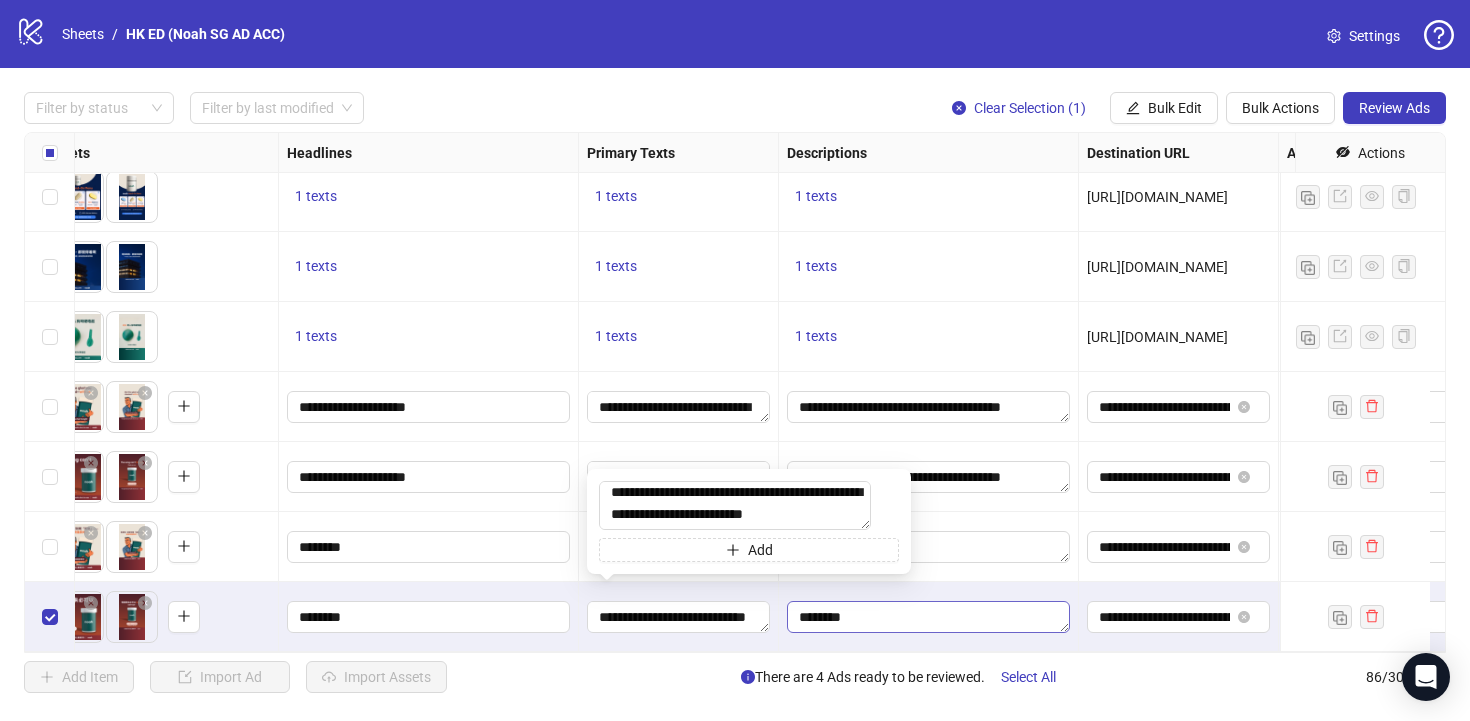 drag, startPoint x: 612, startPoint y: 493, endPoint x: 867, endPoint y: 606, distance: 278.91577 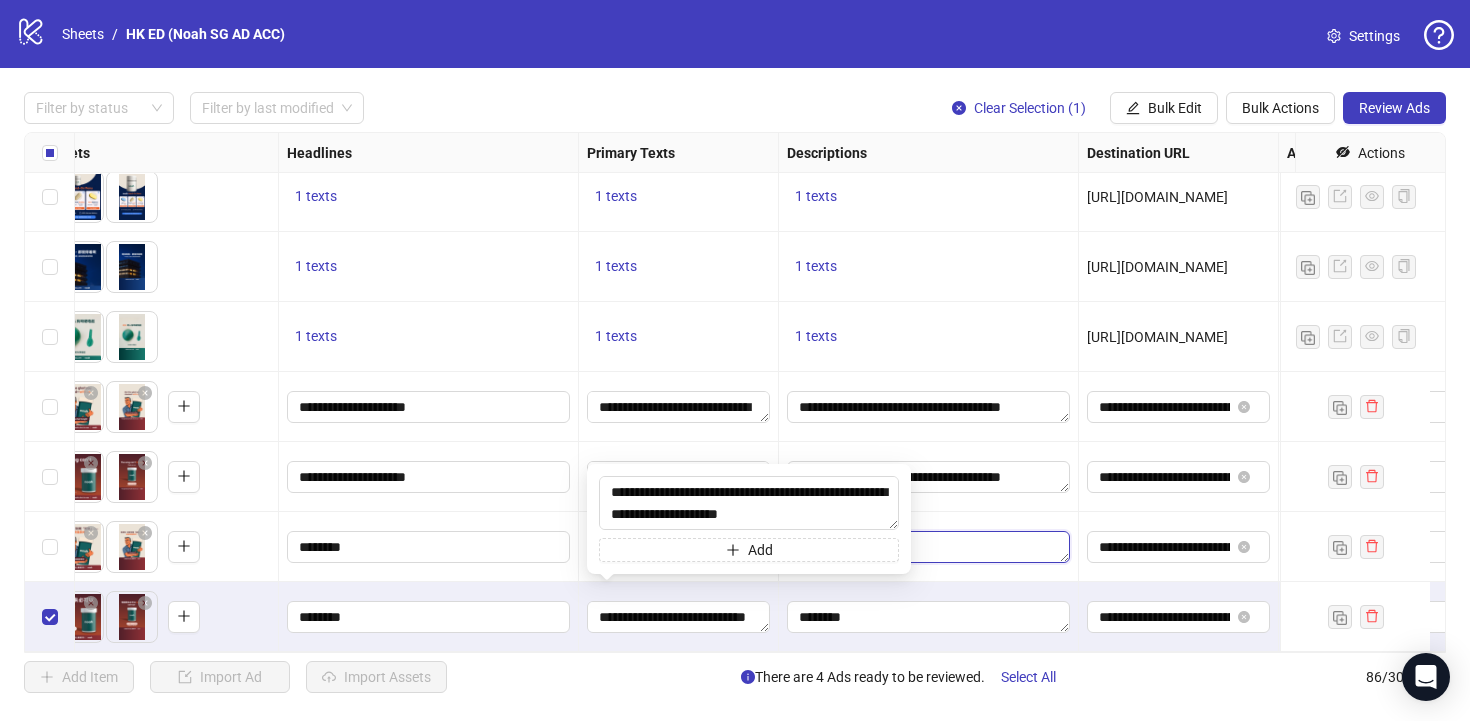 click on "********" at bounding box center (928, 547) 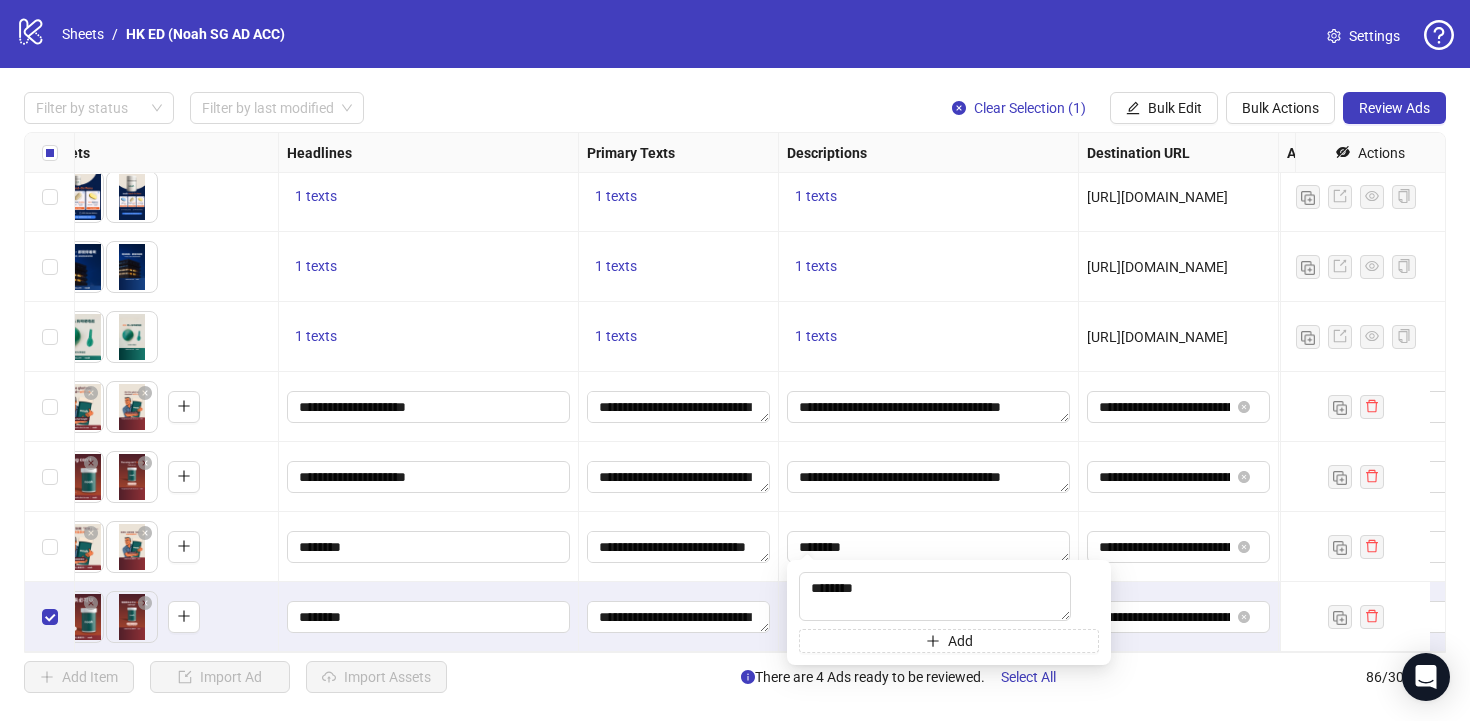 click on "**********" at bounding box center [679, 617] 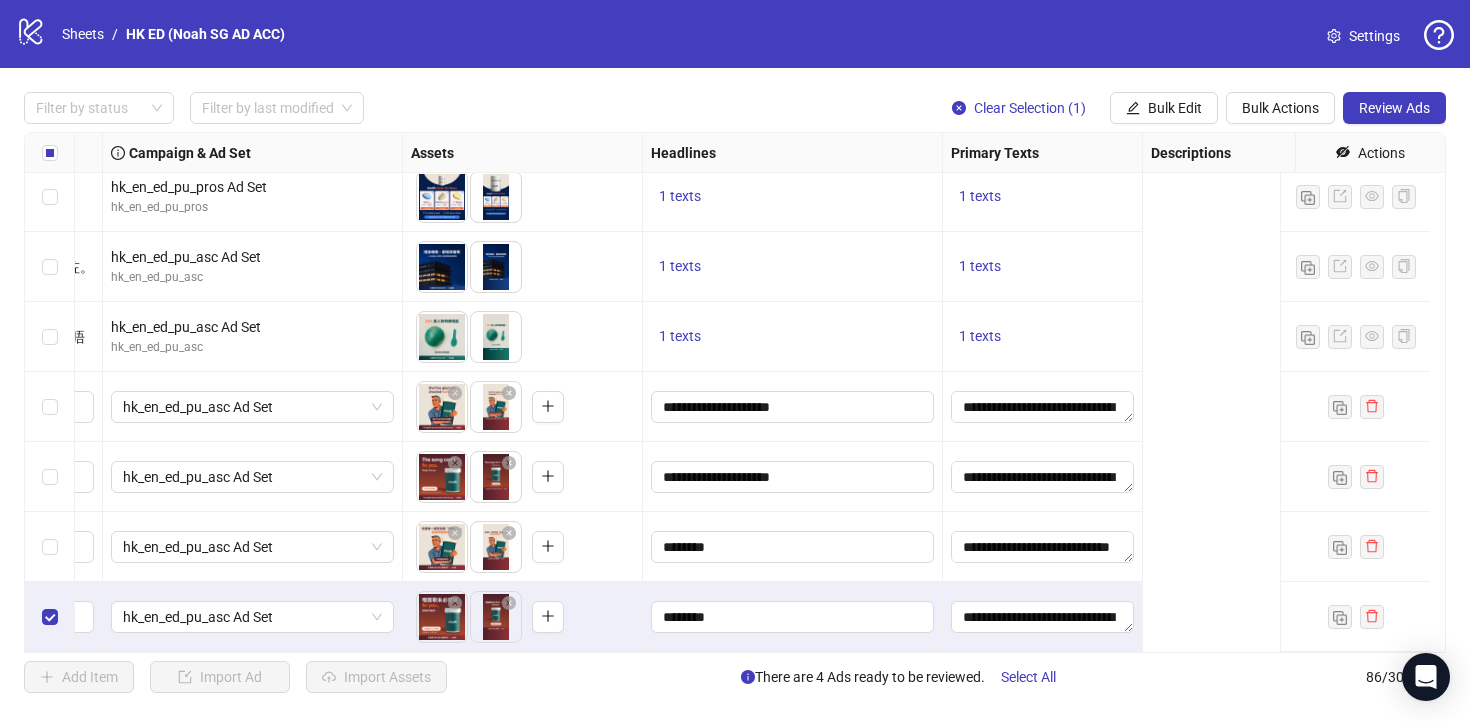 scroll, scrollTop: 5556, scrollLeft: 0, axis: vertical 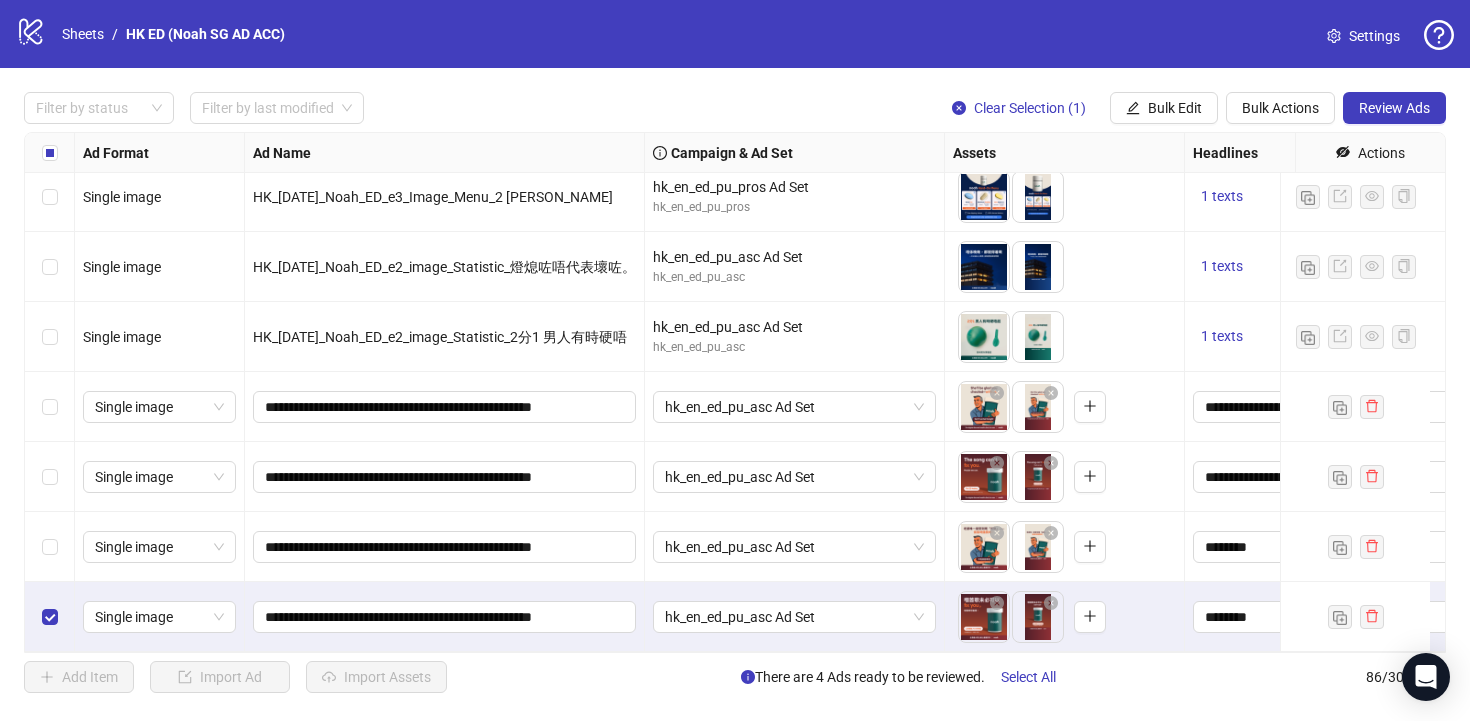 click at bounding box center (50, 547) 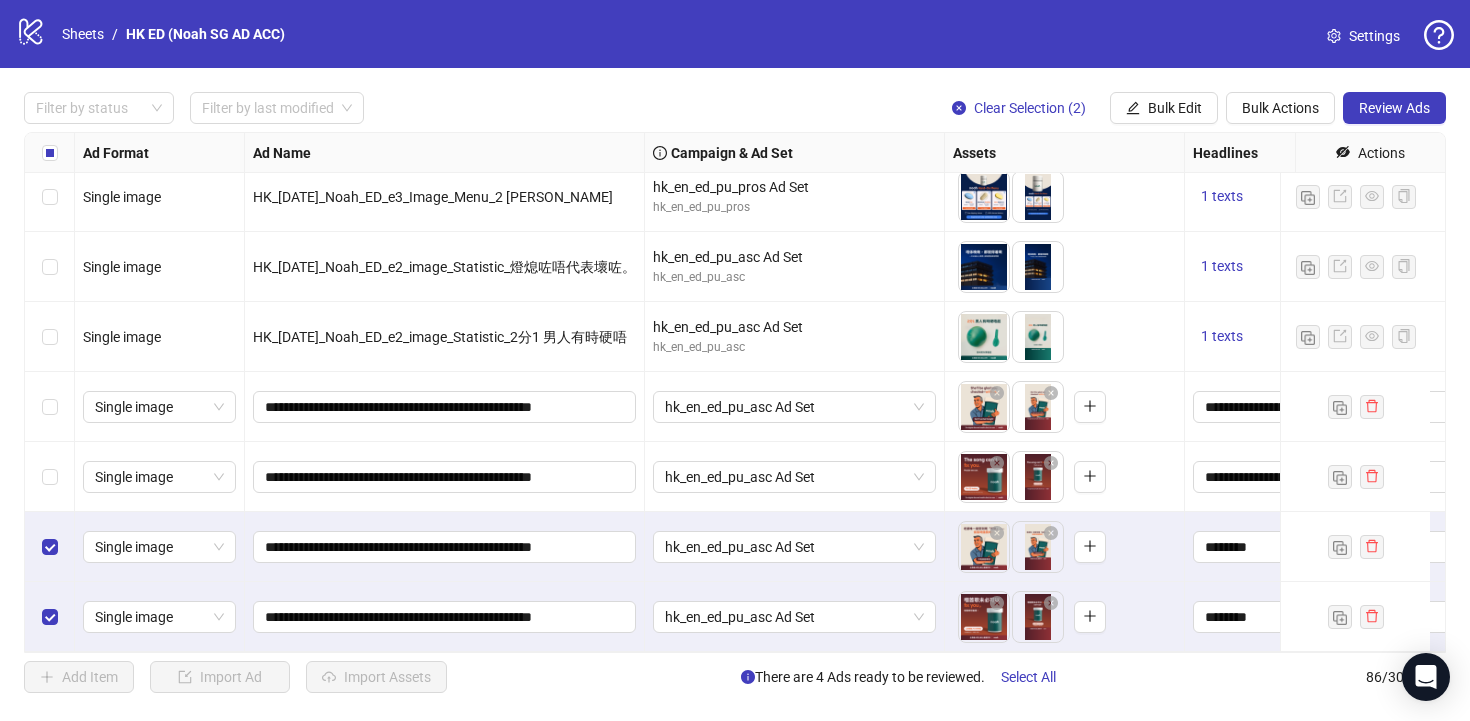 click at bounding box center (50, 477) 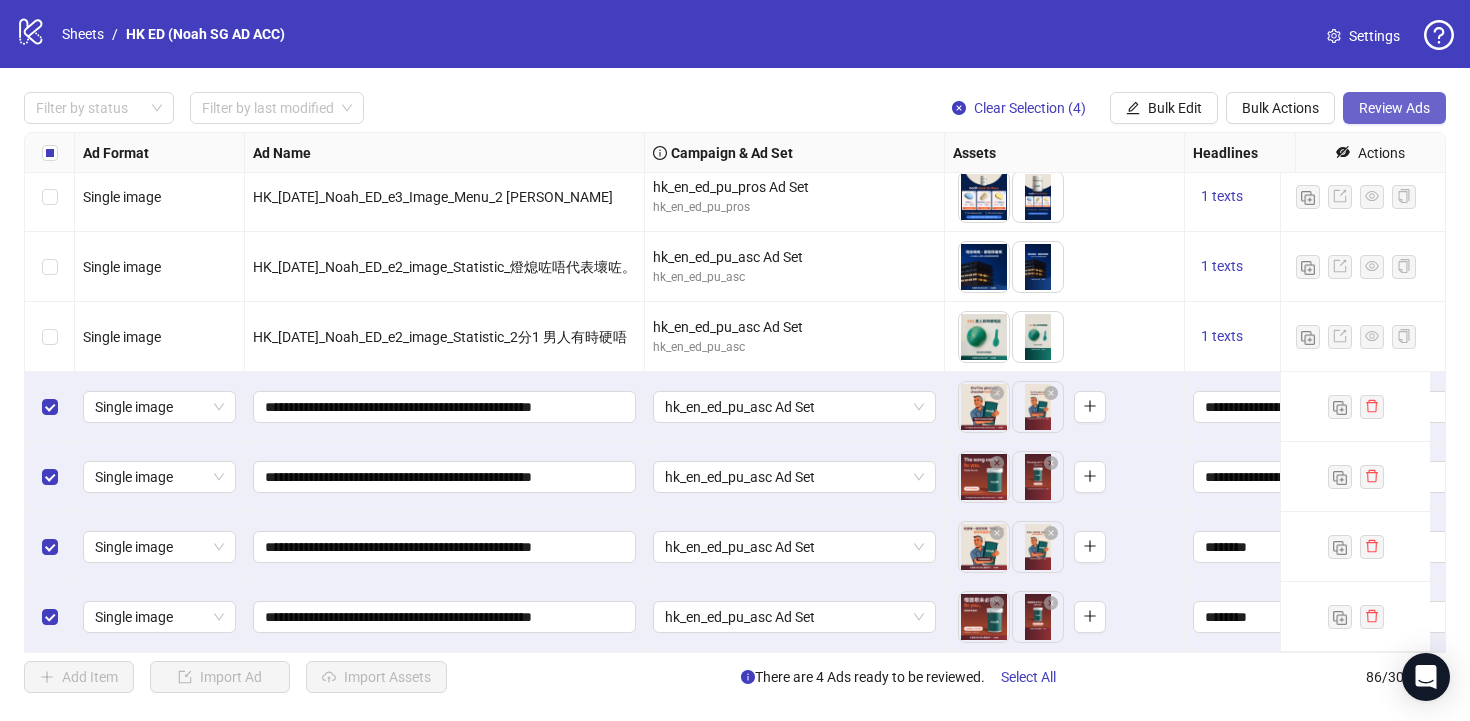 click on "Review Ads" at bounding box center [1394, 108] 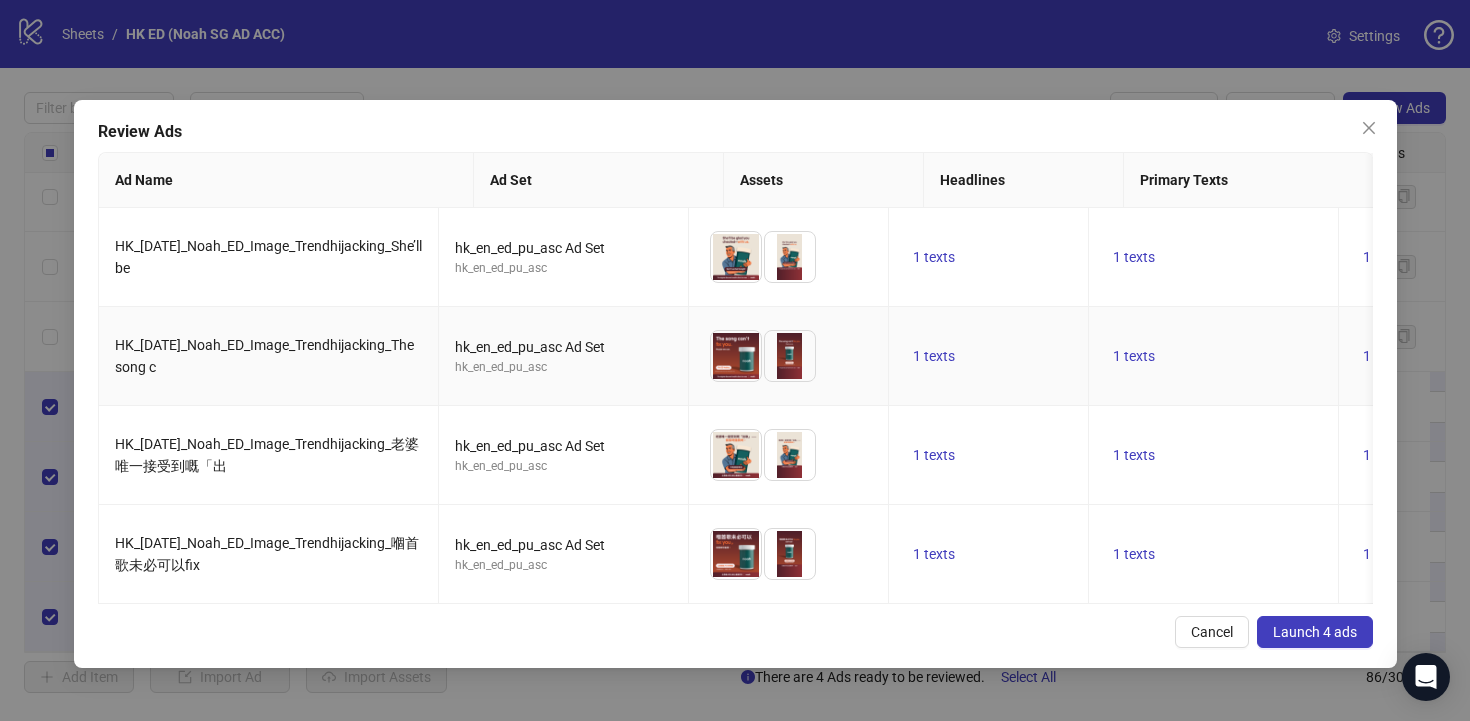 scroll, scrollTop: 12, scrollLeft: 0, axis: vertical 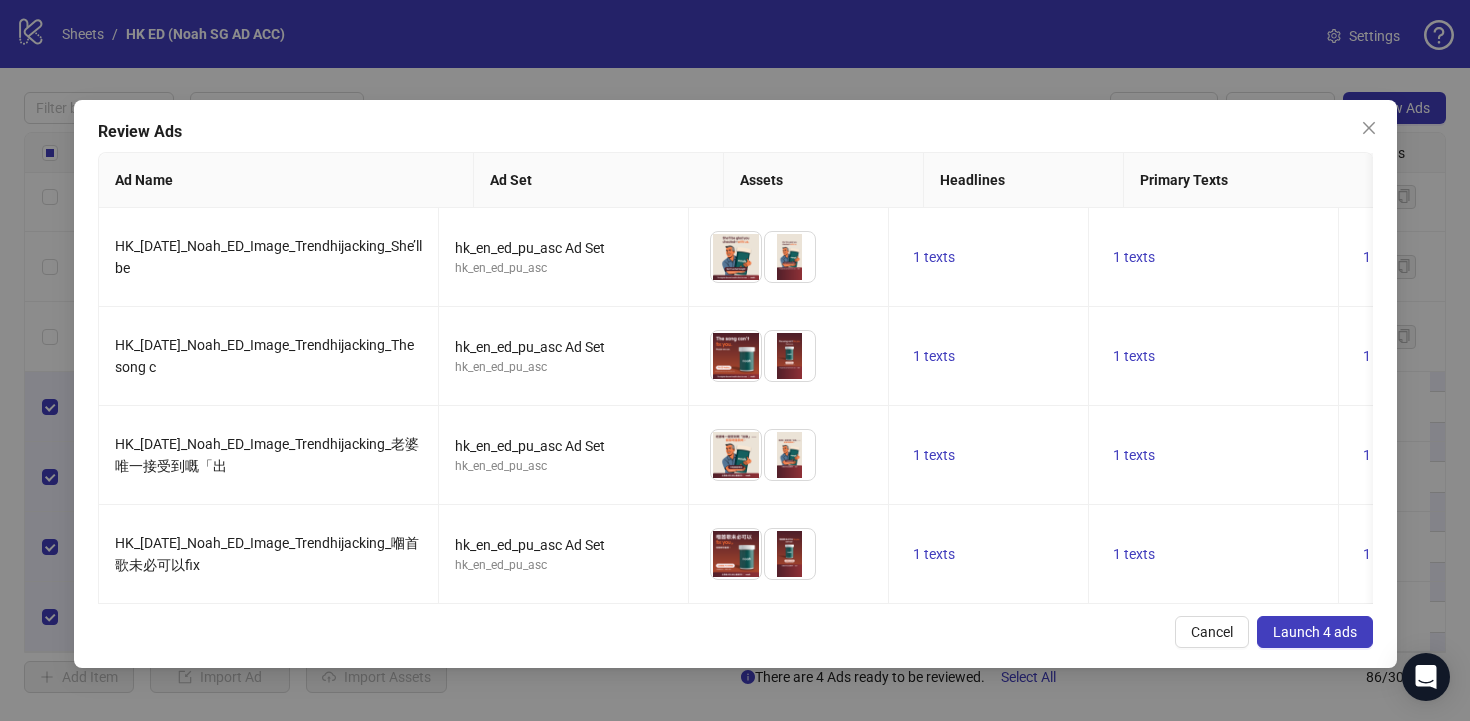 click on "Launch 4 ads" at bounding box center (1315, 632) 